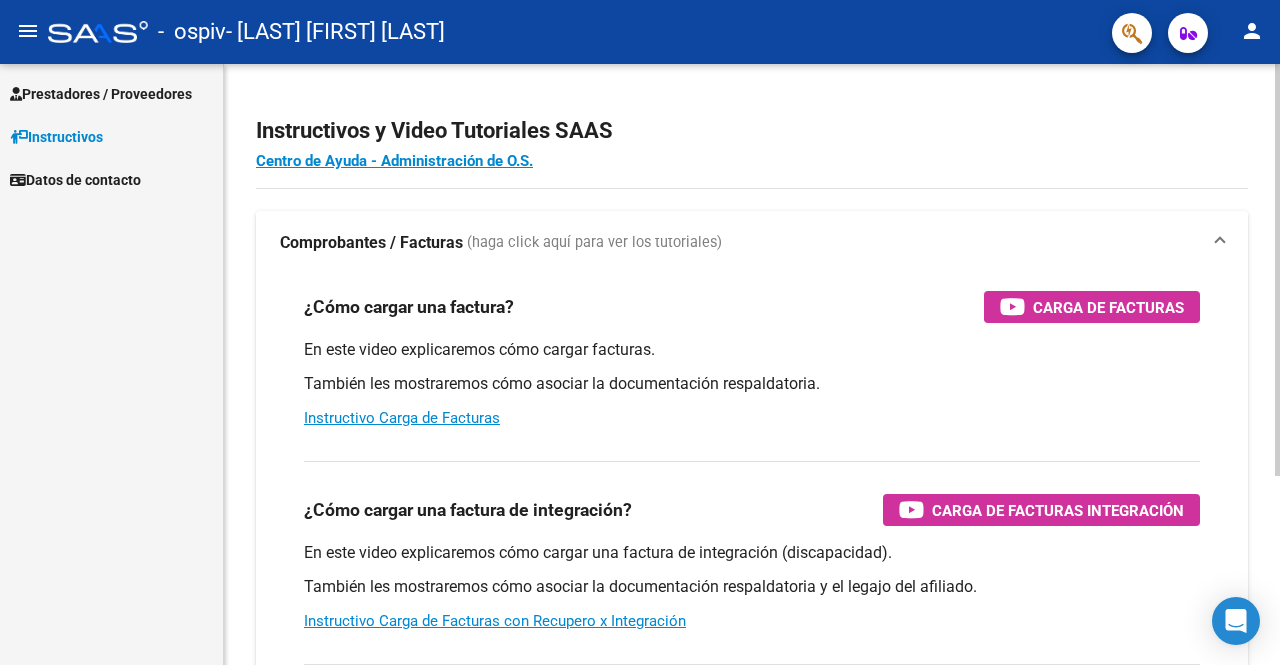 scroll, scrollTop: 0, scrollLeft: 0, axis: both 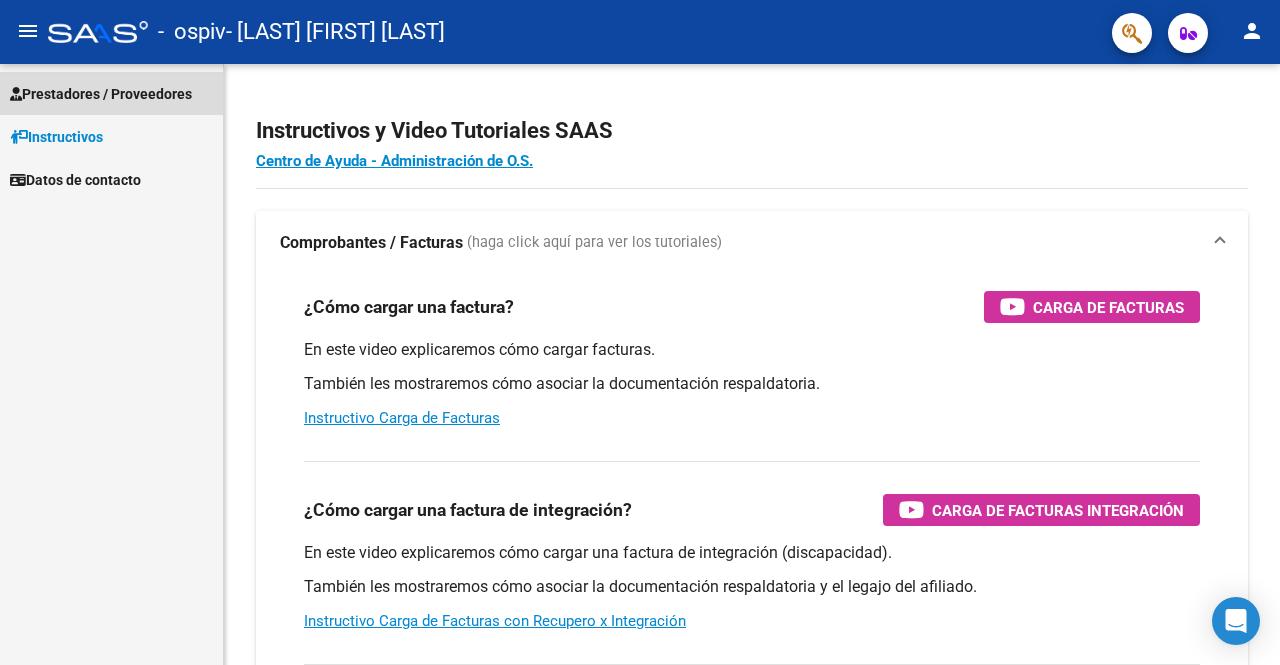drag, startPoint x: 100, startPoint y: 85, endPoint x: 132, endPoint y: 107, distance: 38.832977 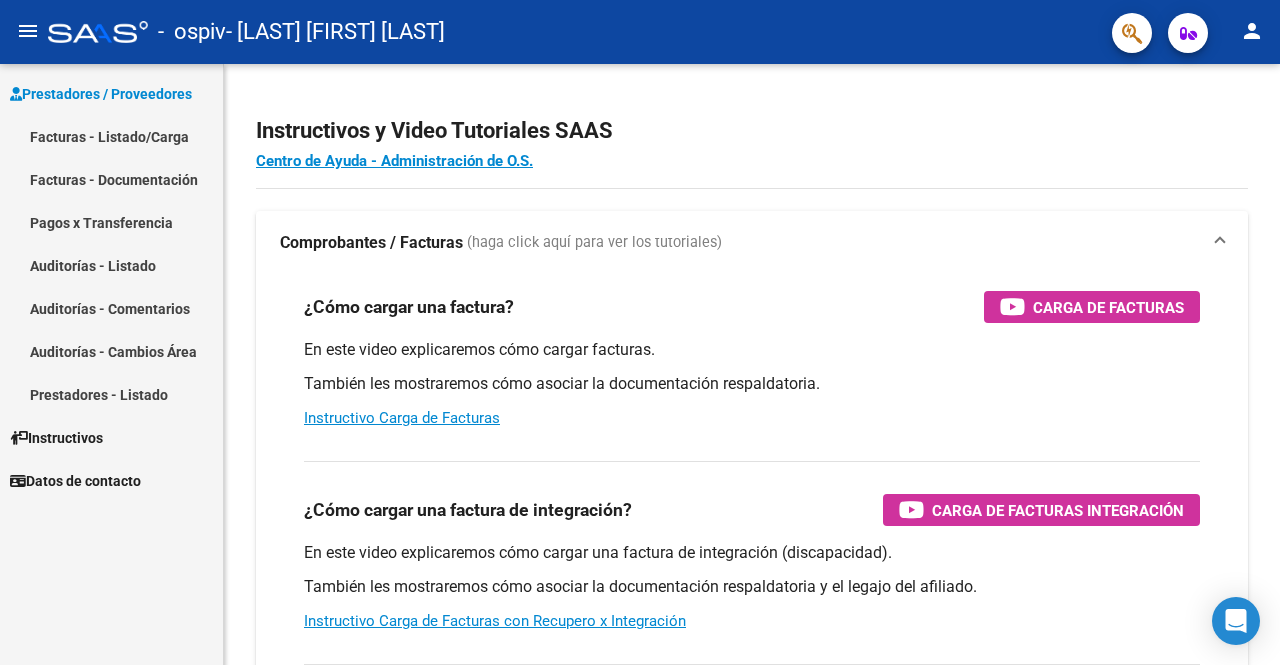 click on "Facturas - Listado/Carga" at bounding box center (111, 136) 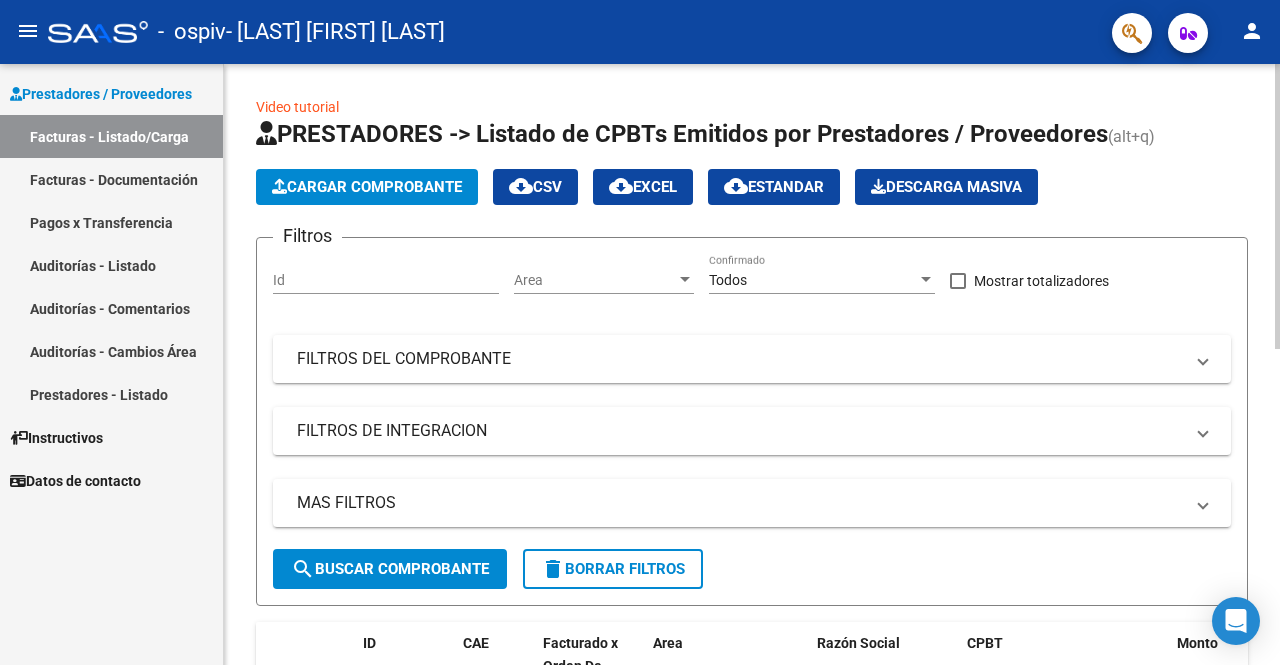 click on "Cargar Comprobante" 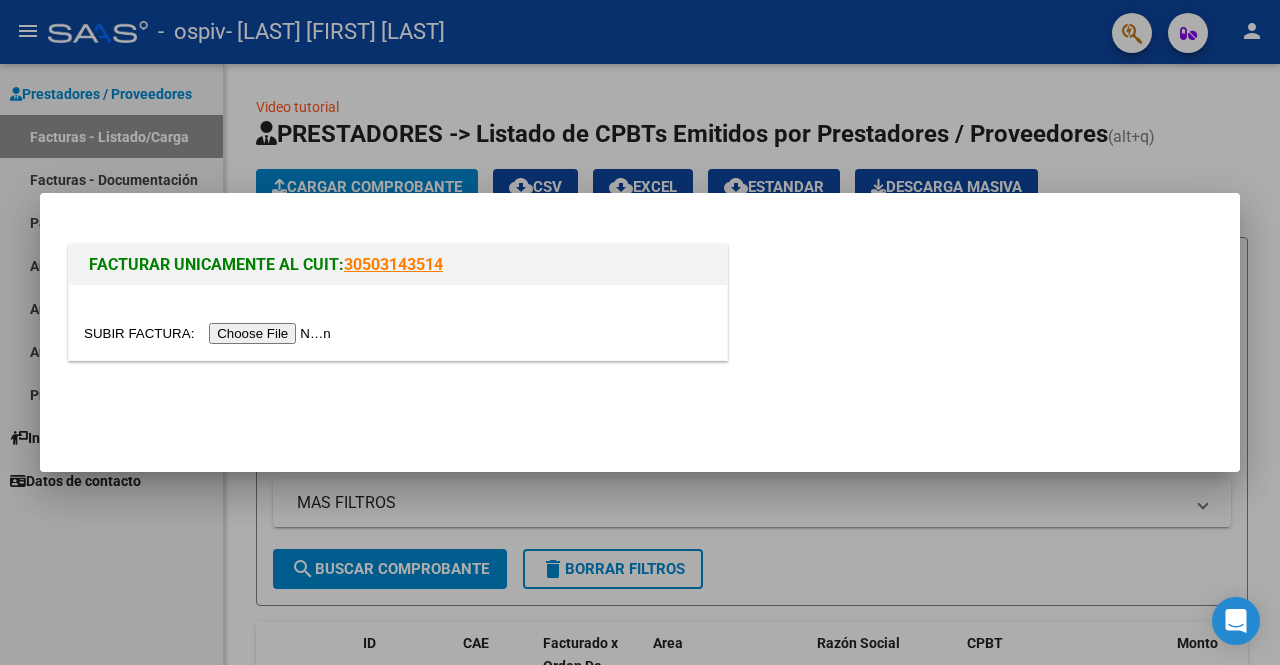 click at bounding box center (210, 333) 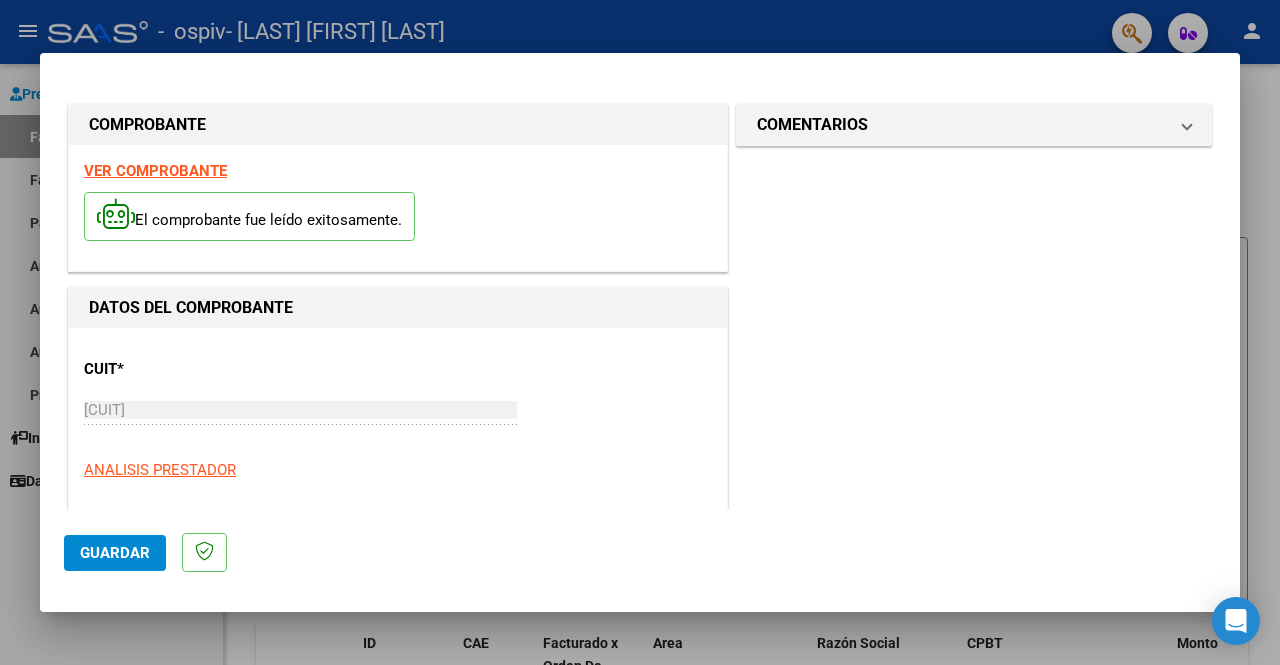 click on "VER COMPROBANTE" at bounding box center [155, 171] 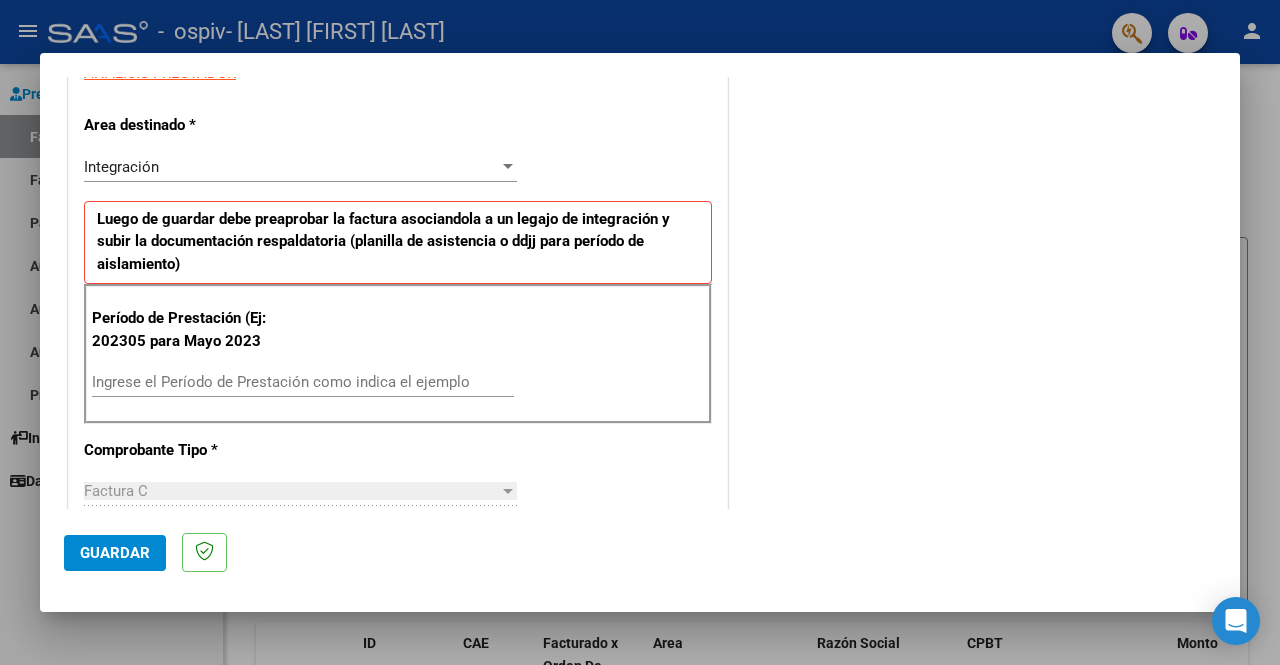 scroll, scrollTop: 400, scrollLeft: 0, axis: vertical 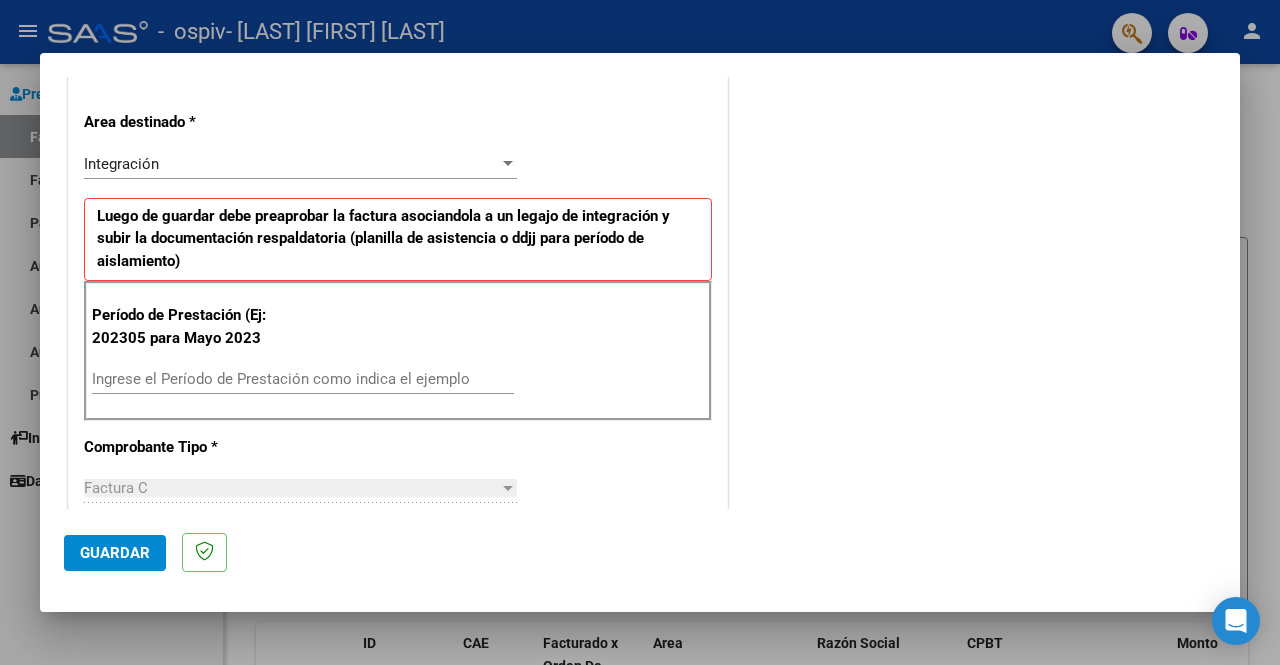 click on "Ingrese el Período de Prestación como indica el ejemplo" at bounding box center [303, 379] 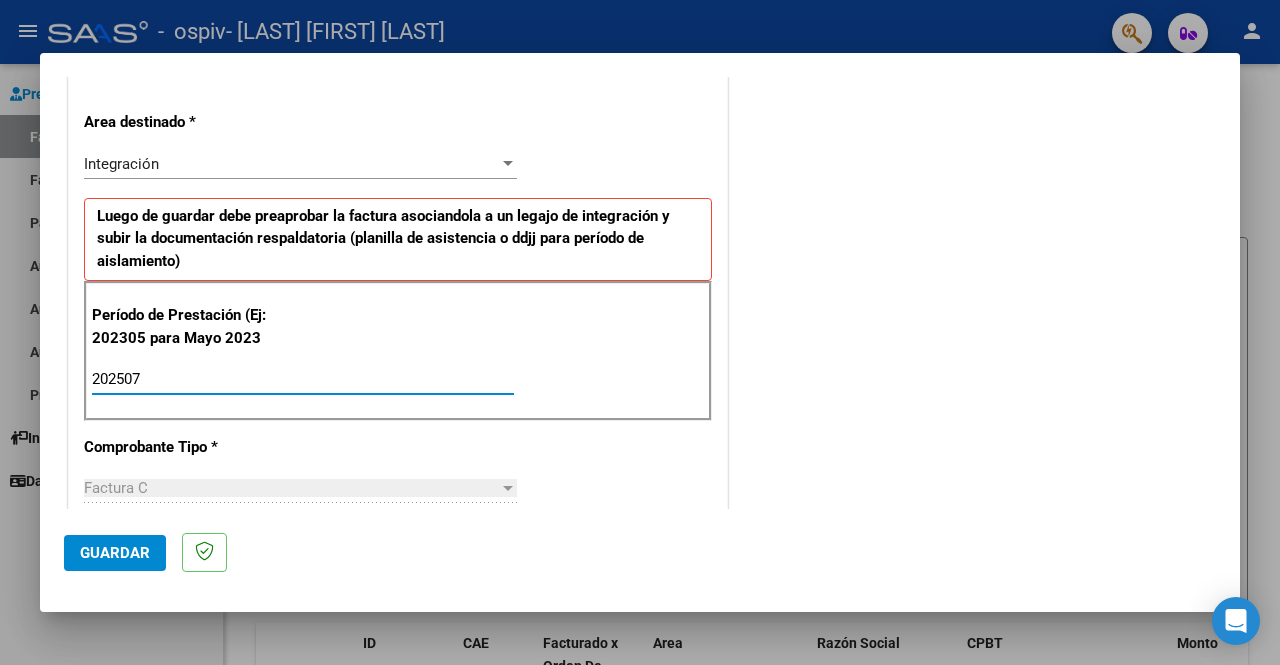 type on "202507" 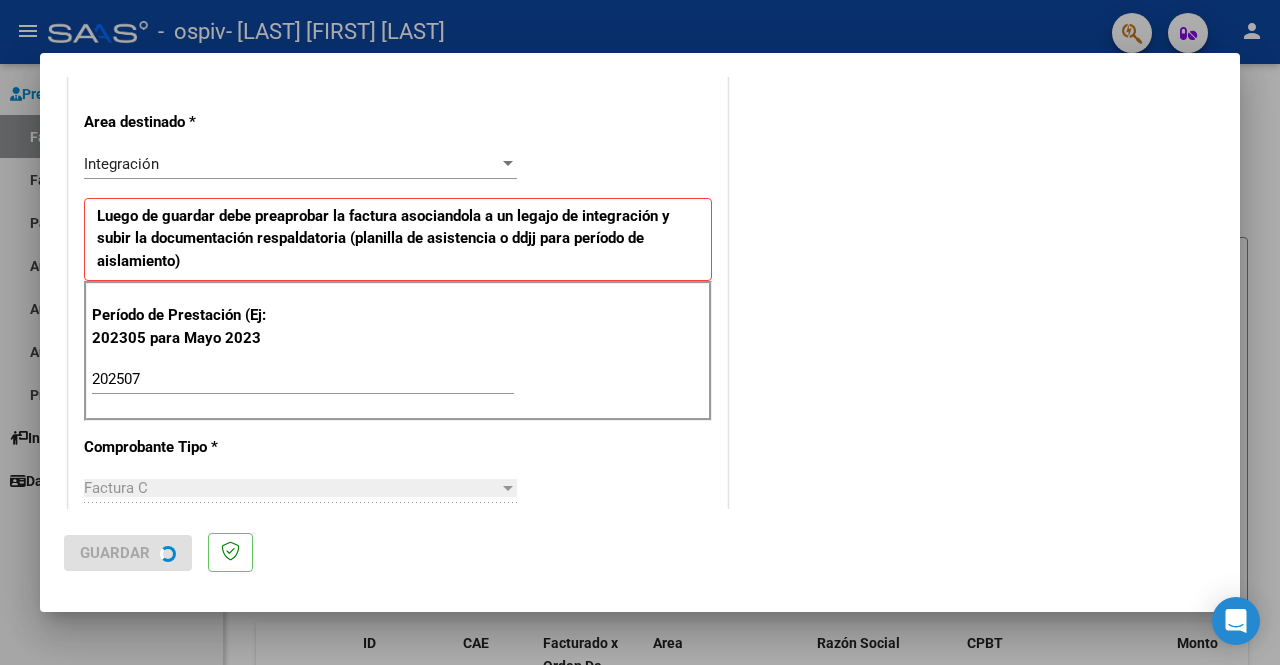 scroll, scrollTop: 0, scrollLeft: 0, axis: both 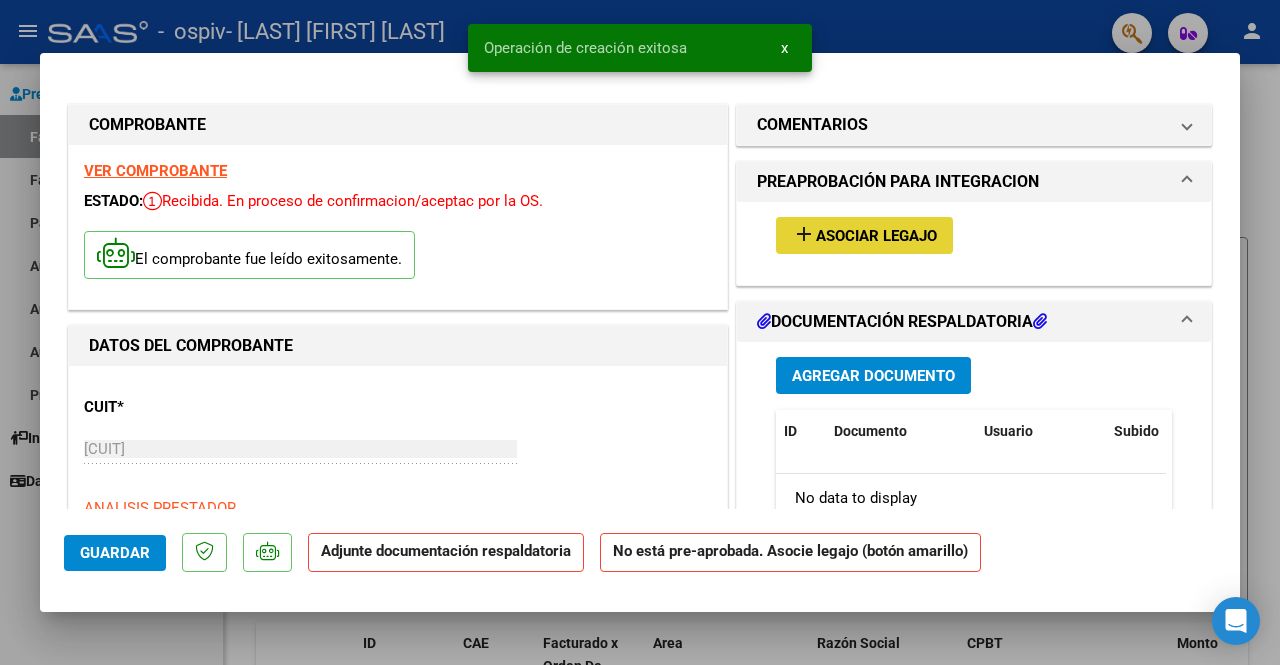 click on "Asociar Legajo" at bounding box center [876, 236] 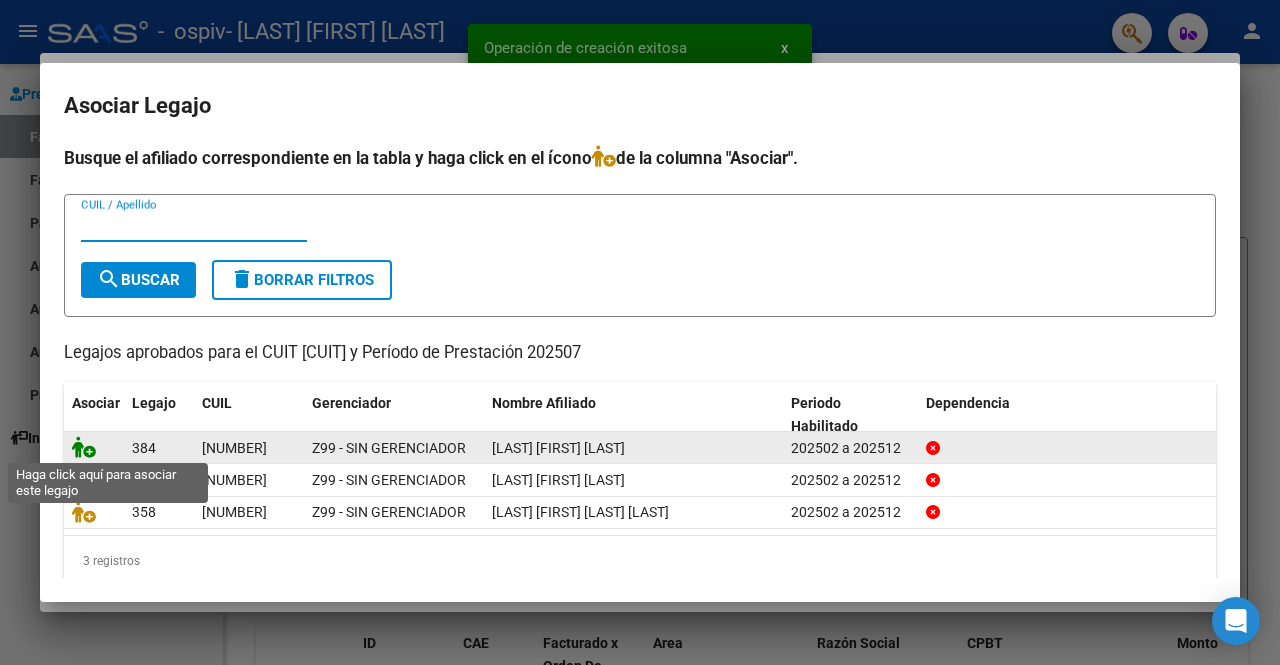 click 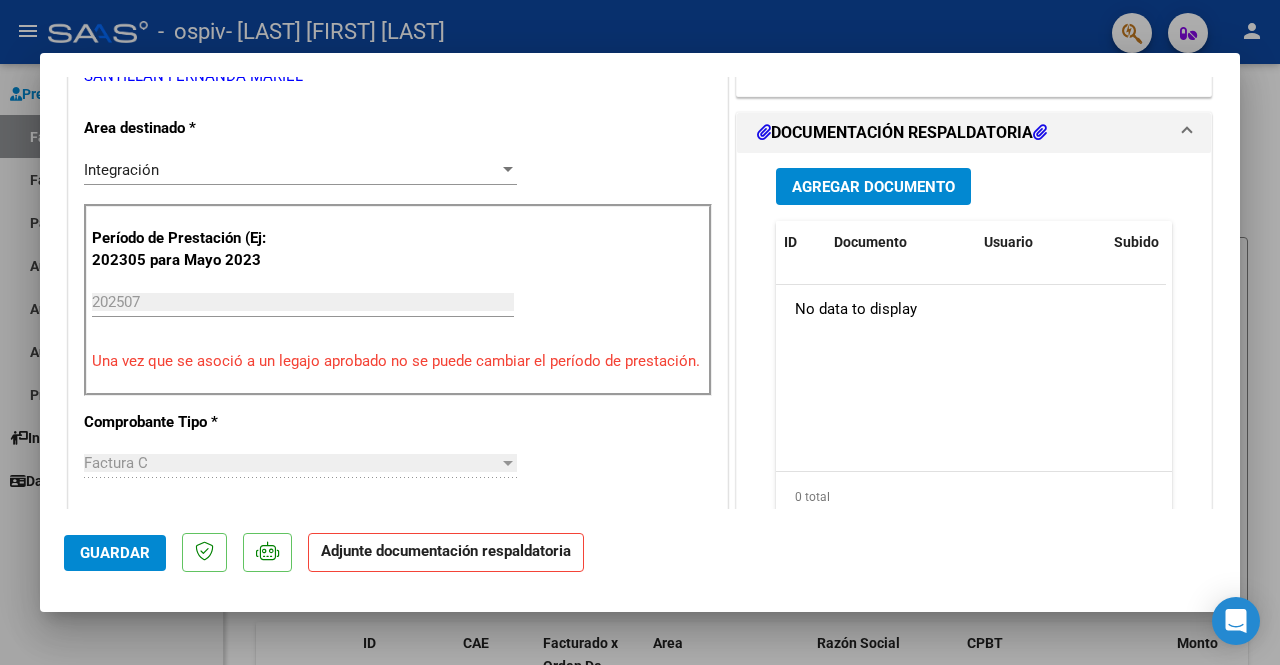 scroll, scrollTop: 500, scrollLeft: 0, axis: vertical 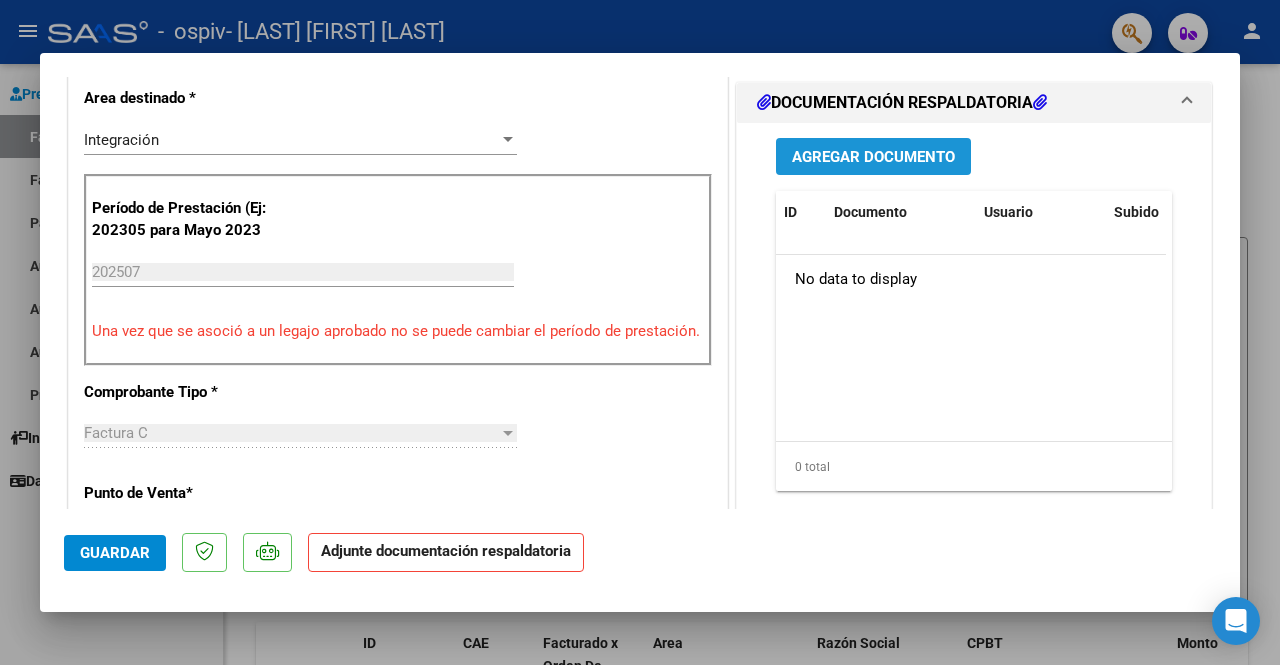 click on "Agregar Documento" at bounding box center (873, 157) 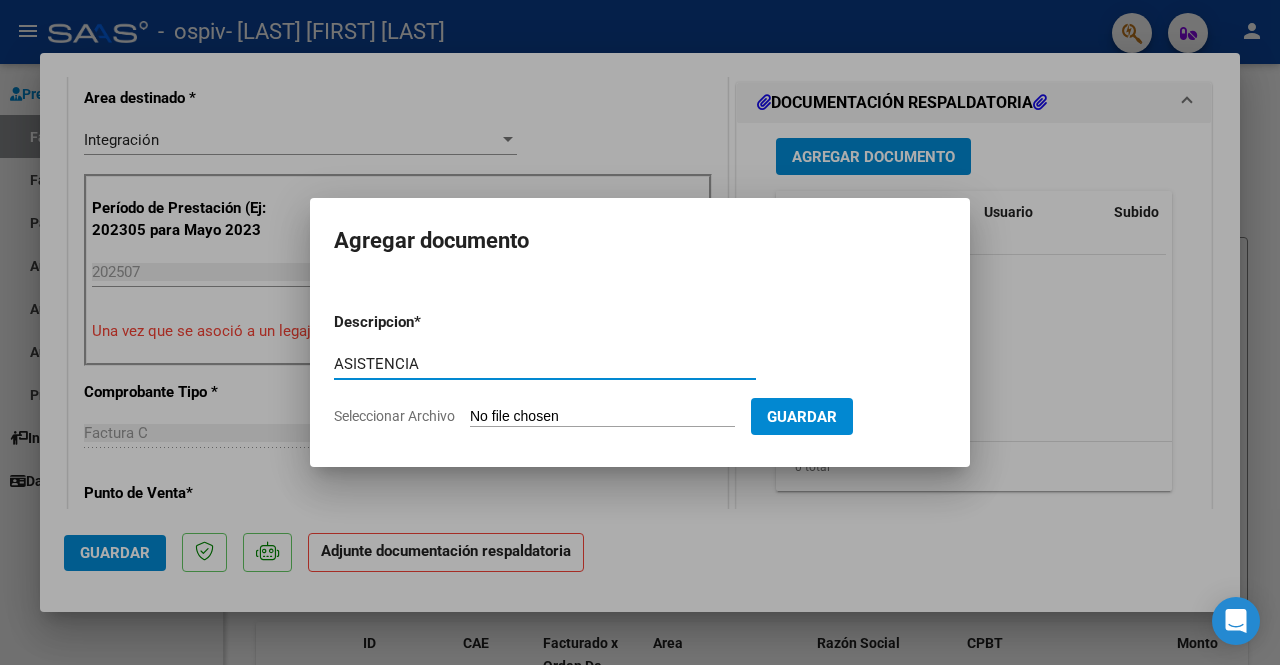type on "ASISTENCIA" 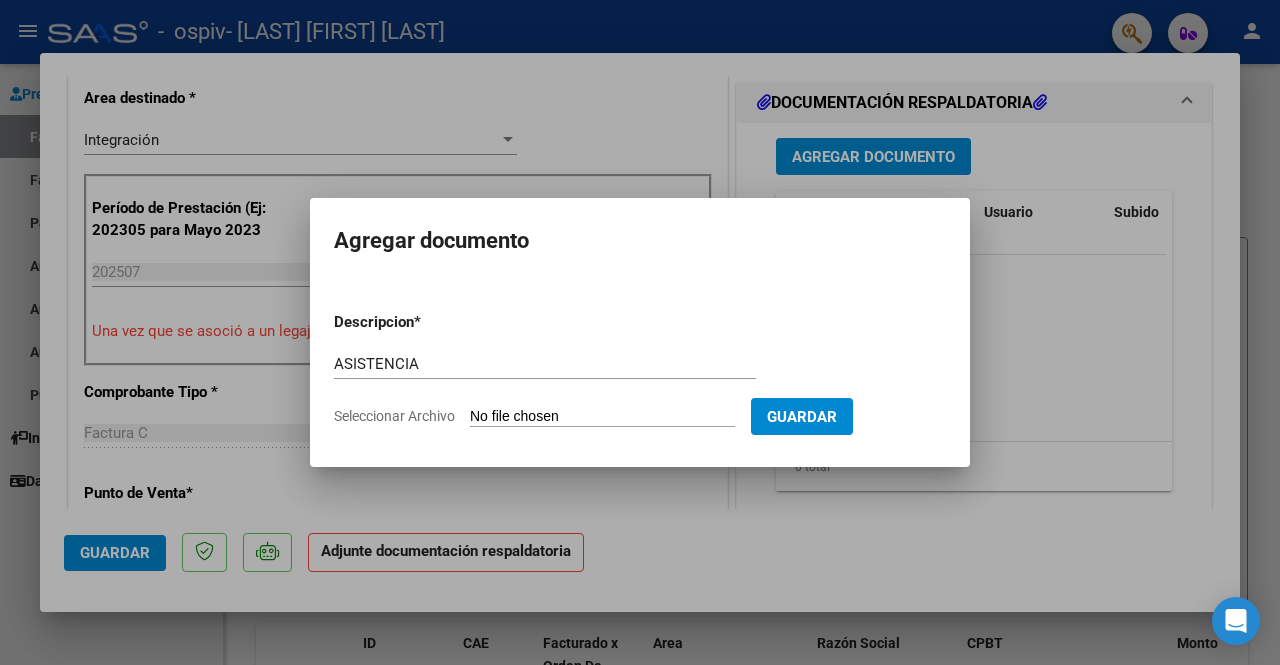 click on "Seleccionar Archivo" at bounding box center (602, 417) 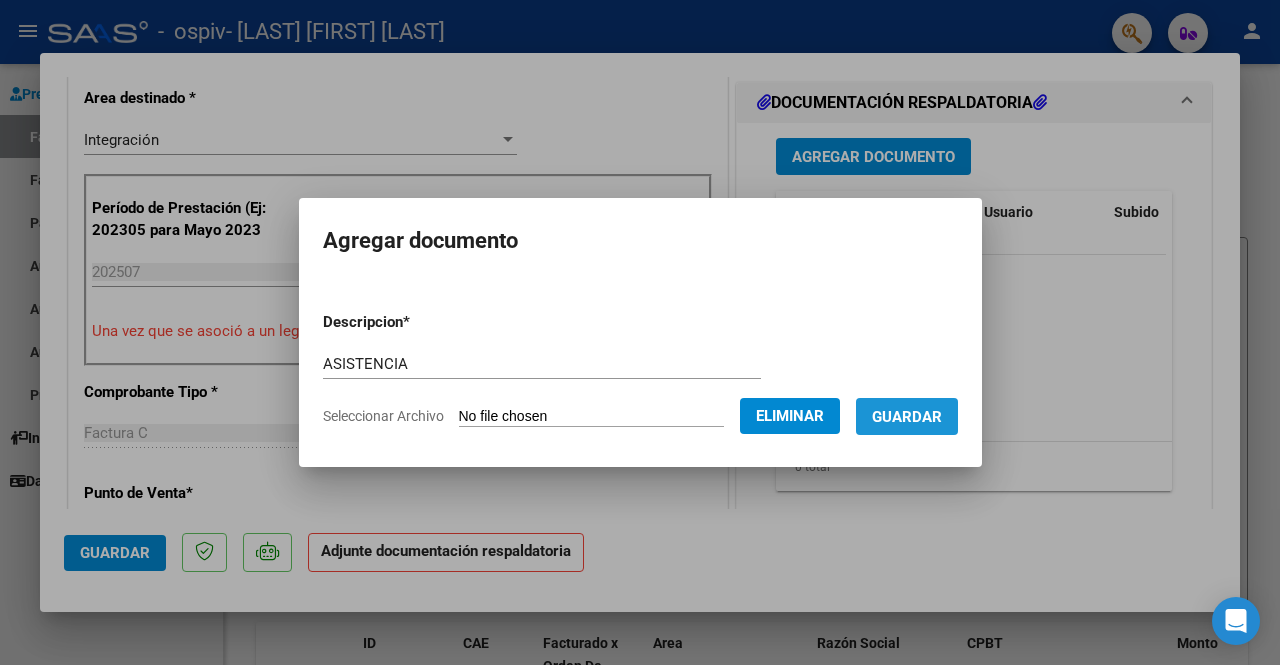 click on "Guardar" at bounding box center (907, 417) 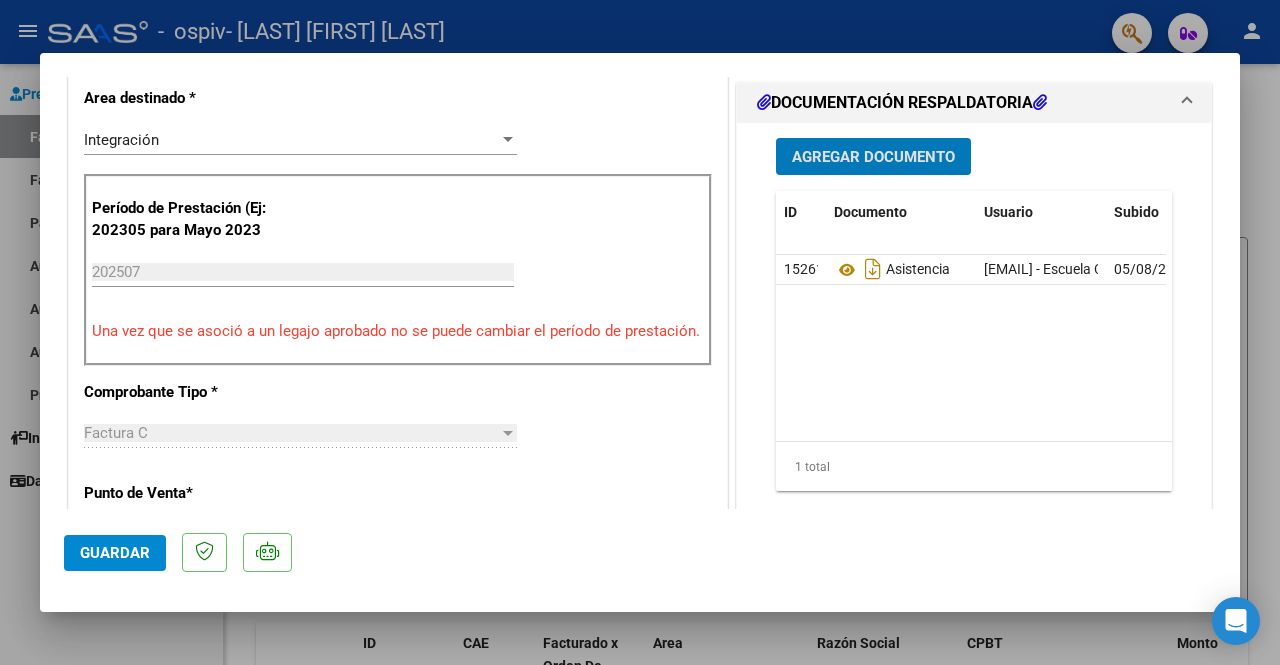 click on "Agregar Documento" at bounding box center [873, 157] 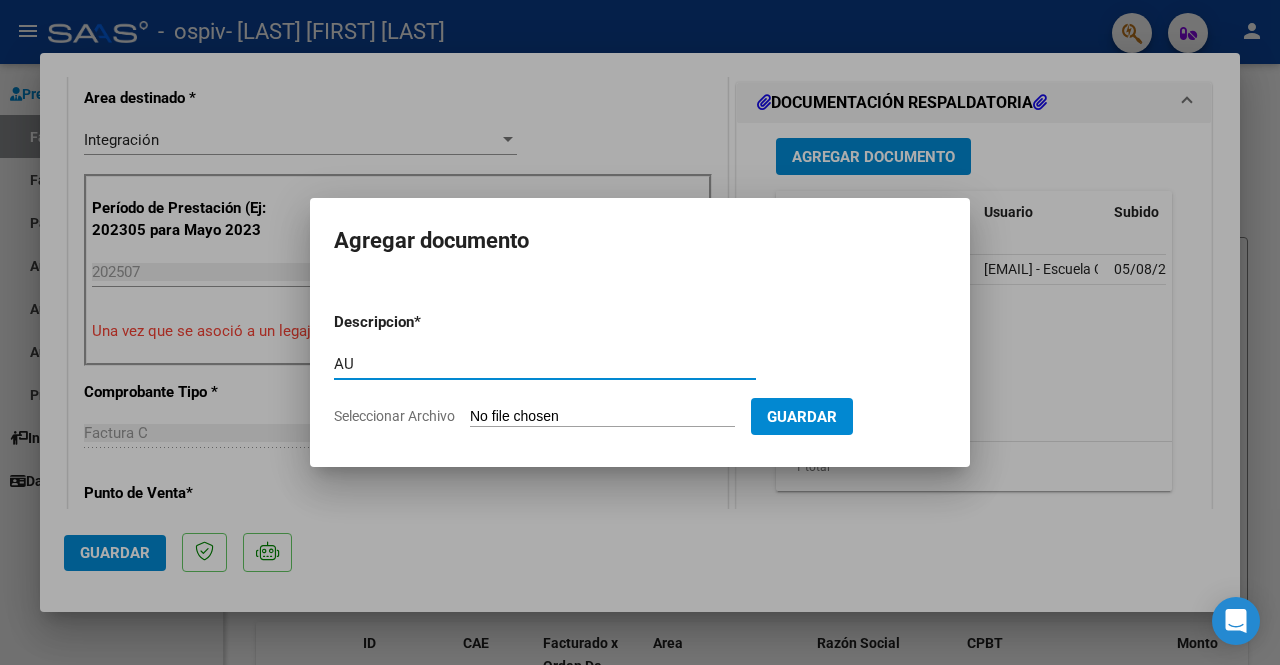 type on "AU" 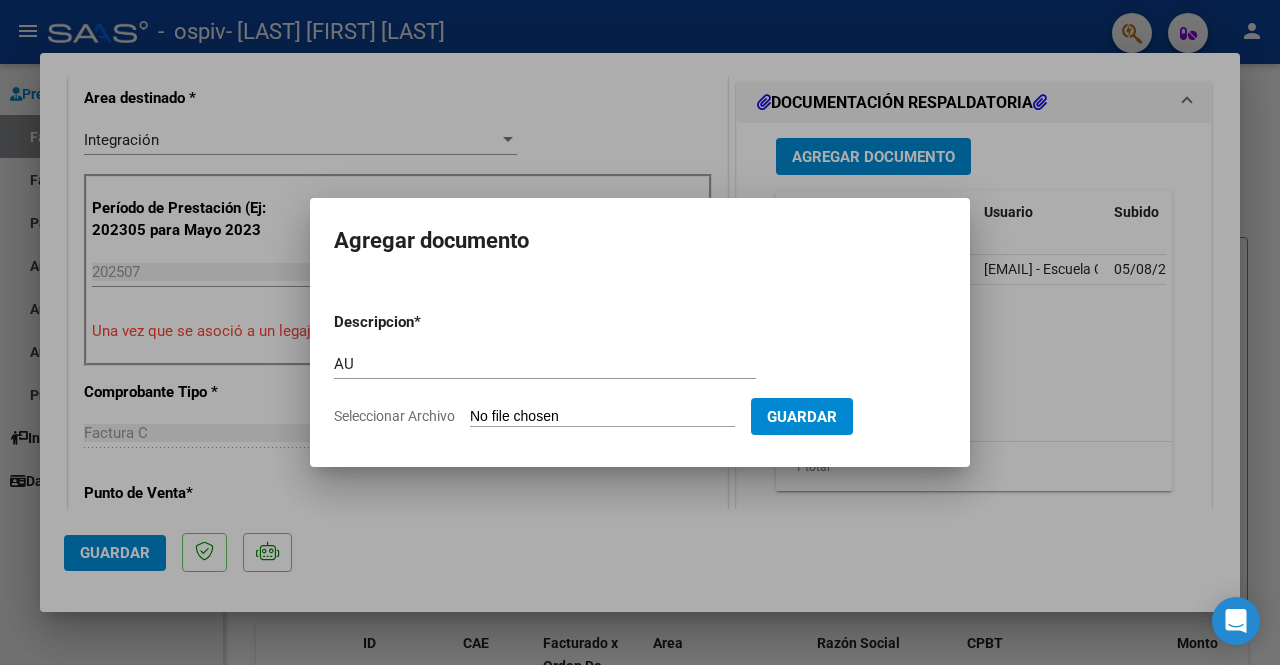 click on "Seleccionar Archivo" at bounding box center (602, 417) 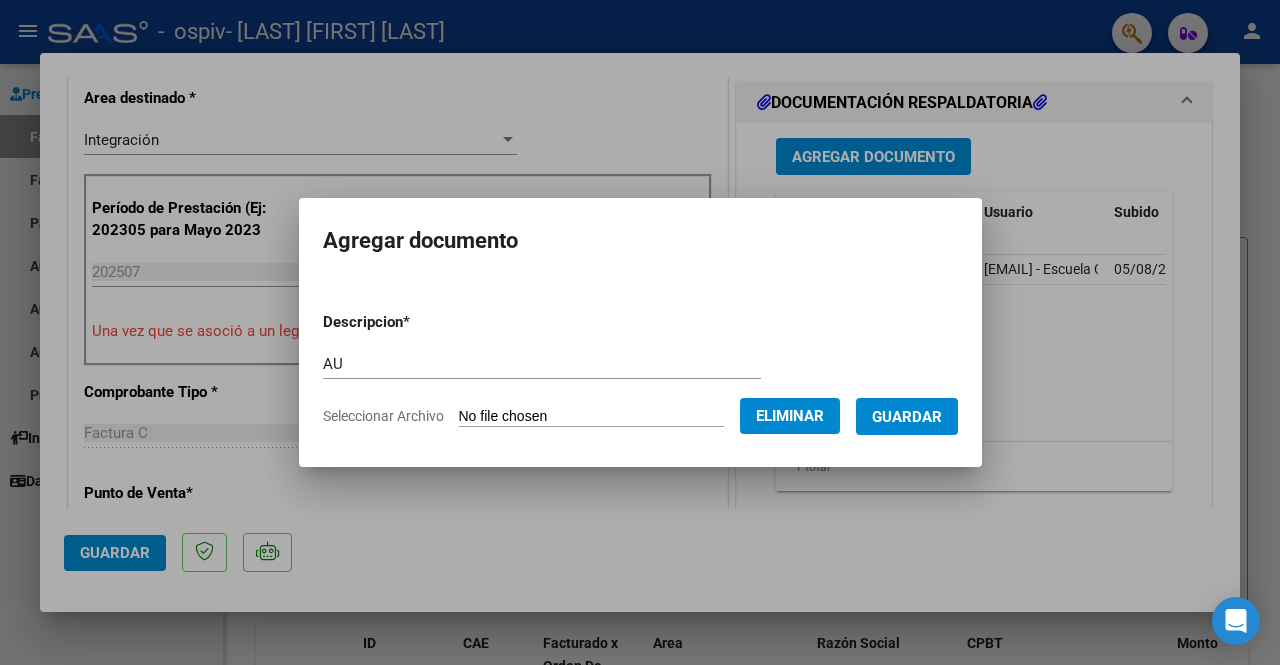 click on "Guardar" at bounding box center [907, 417] 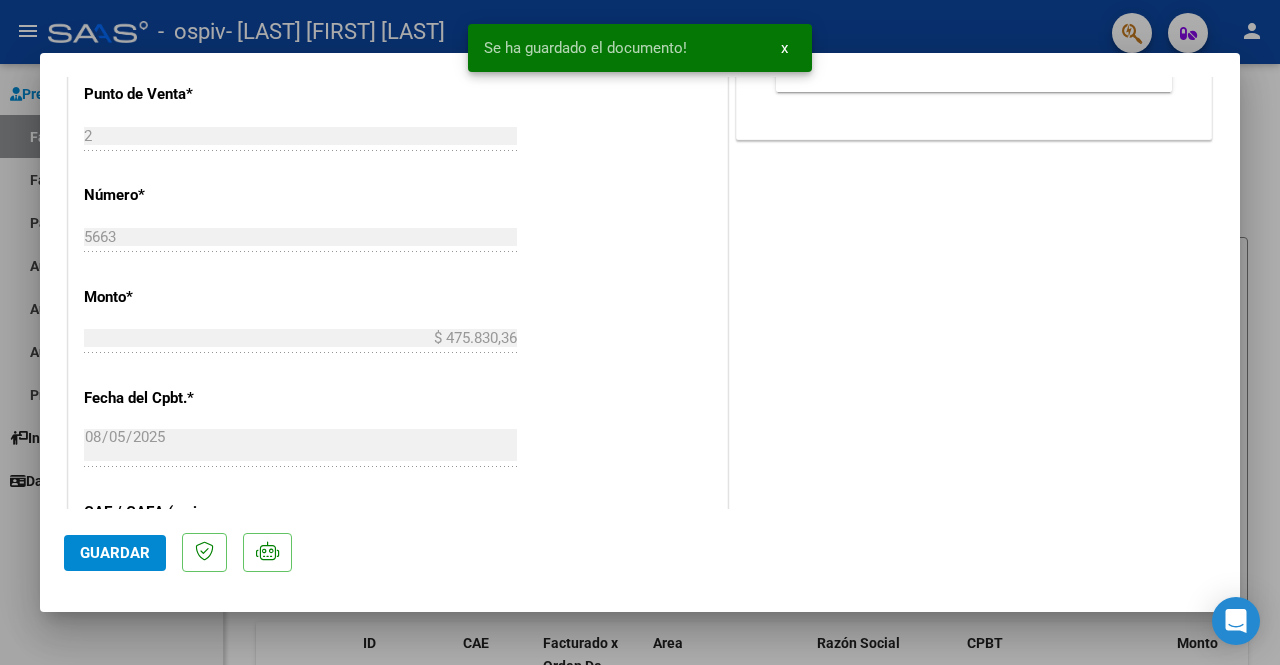 scroll, scrollTop: 900, scrollLeft: 0, axis: vertical 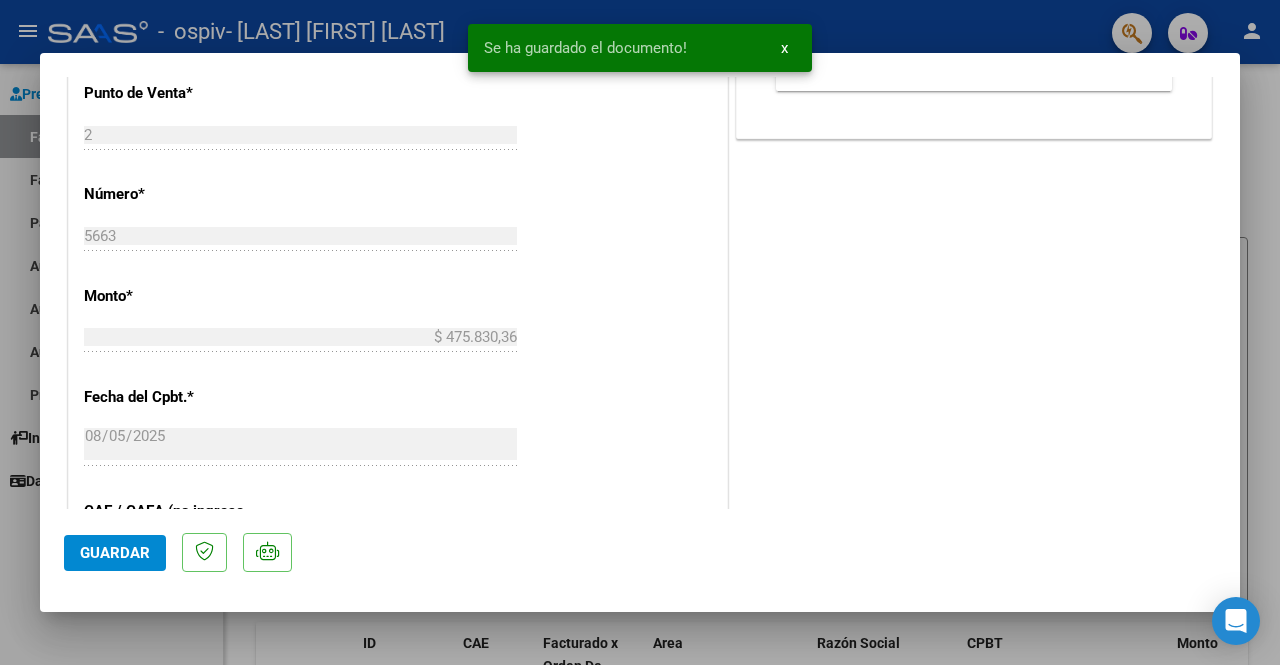 click on "Guardar" 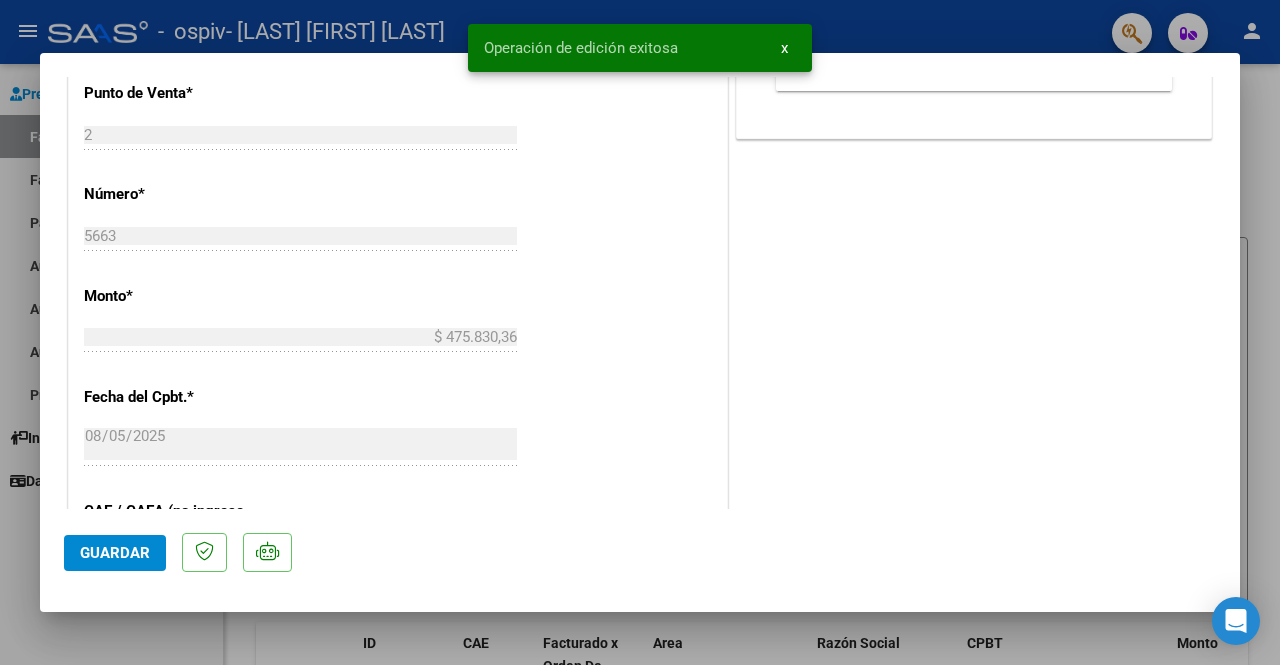 click at bounding box center (640, 332) 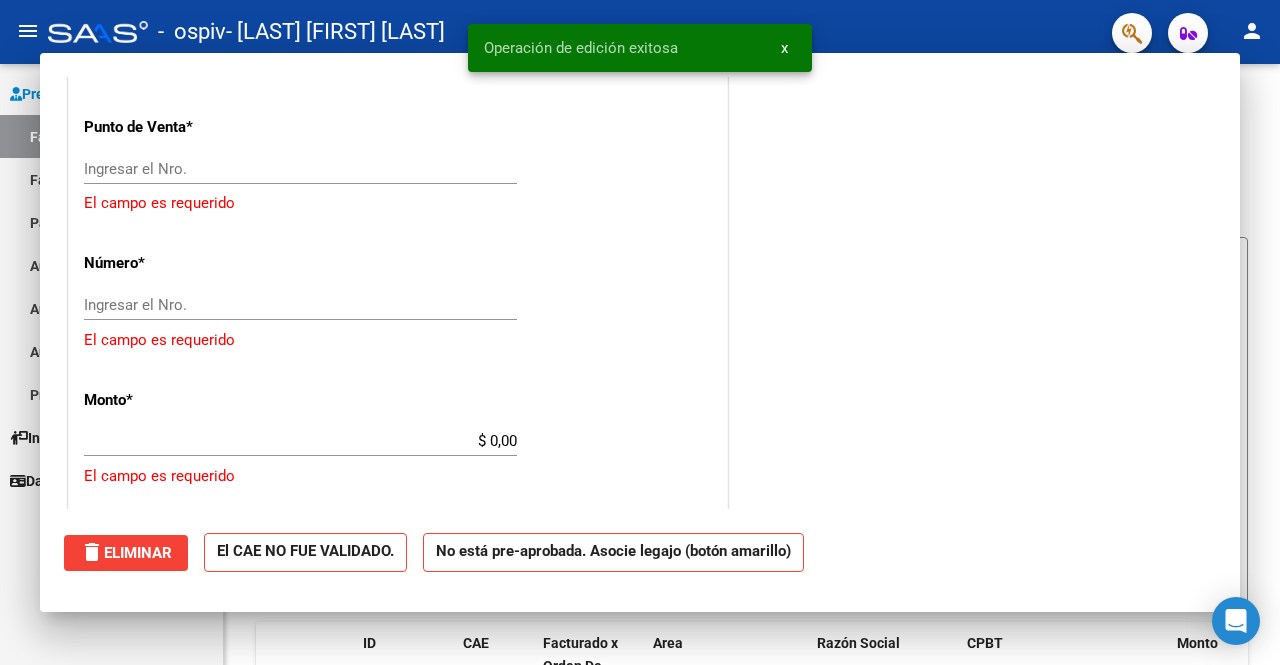 scroll, scrollTop: 934, scrollLeft: 0, axis: vertical 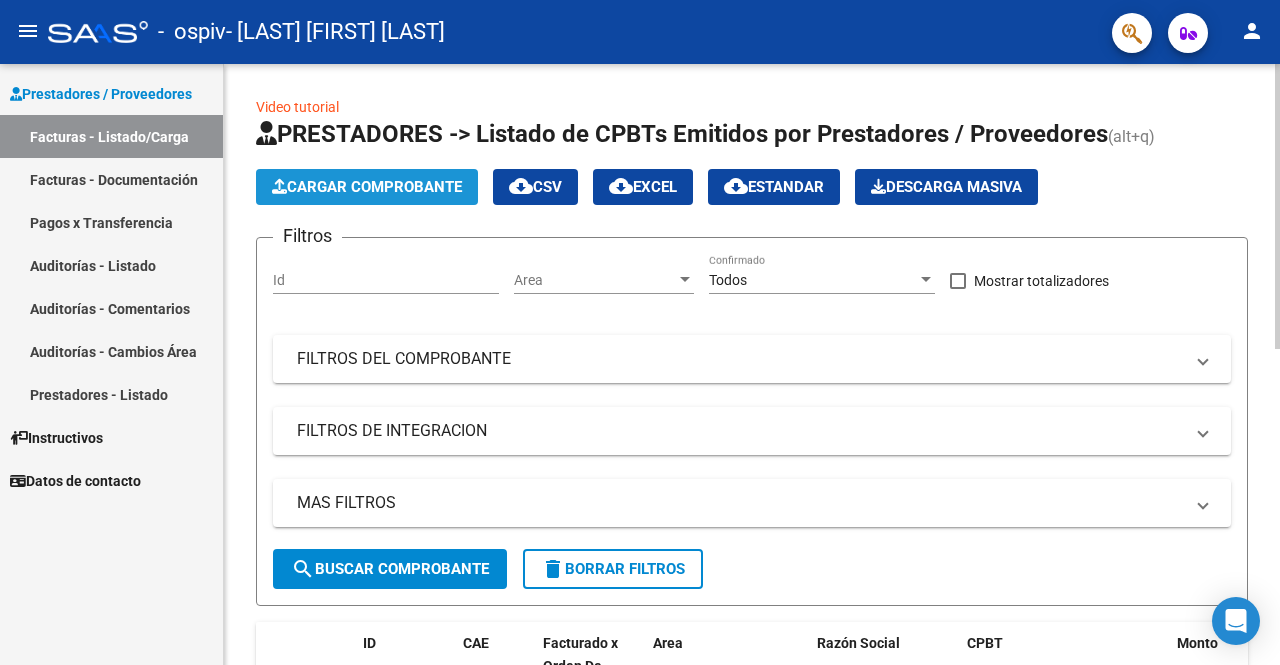 click on "Cargar Comprobante" 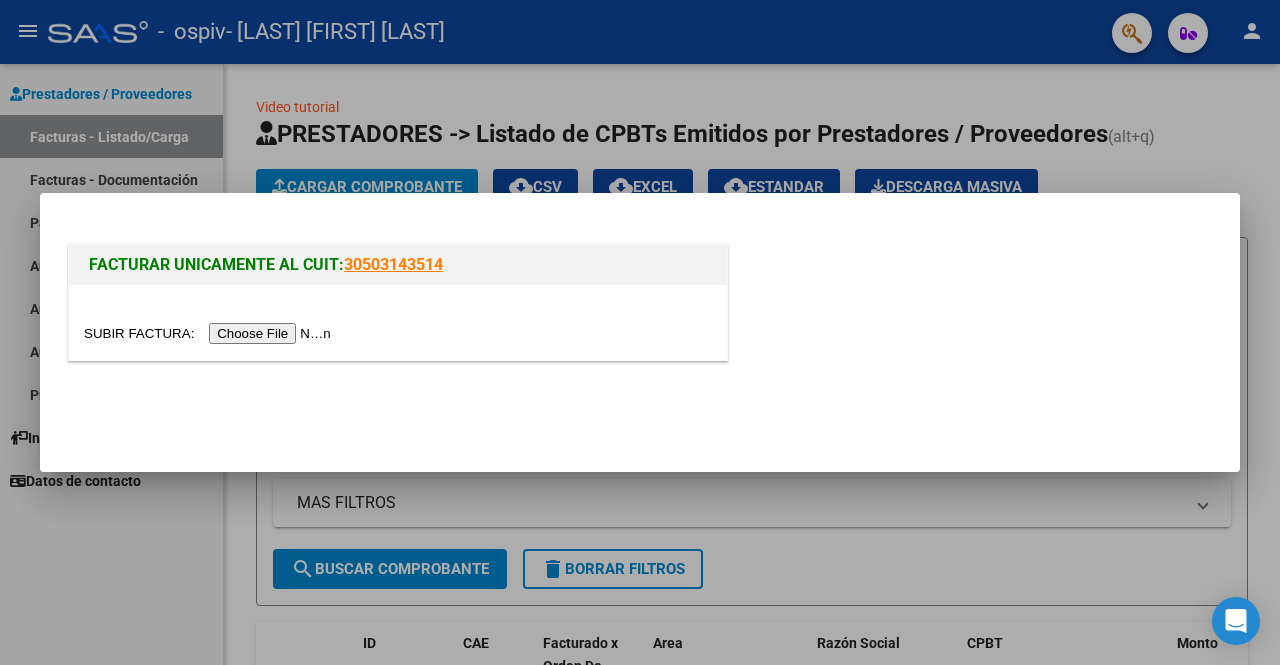 click at bounding box center (210, 333) 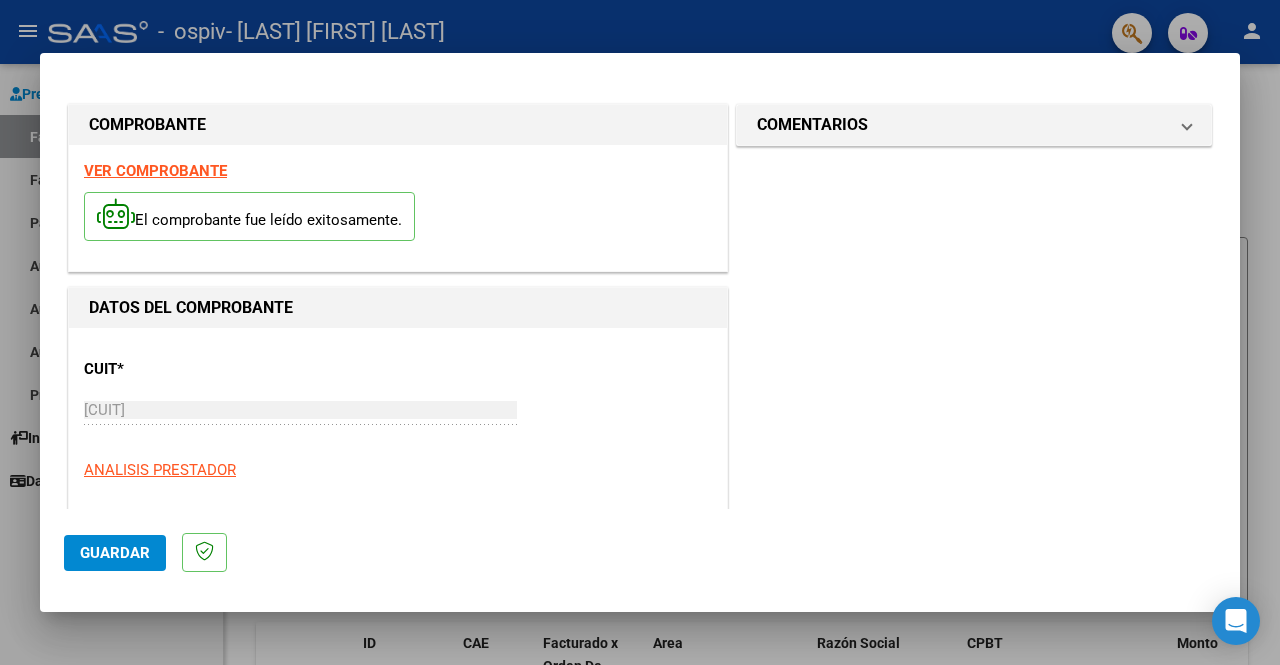 click on "VER COMPROBANTE" at bounding box center (155, 171) 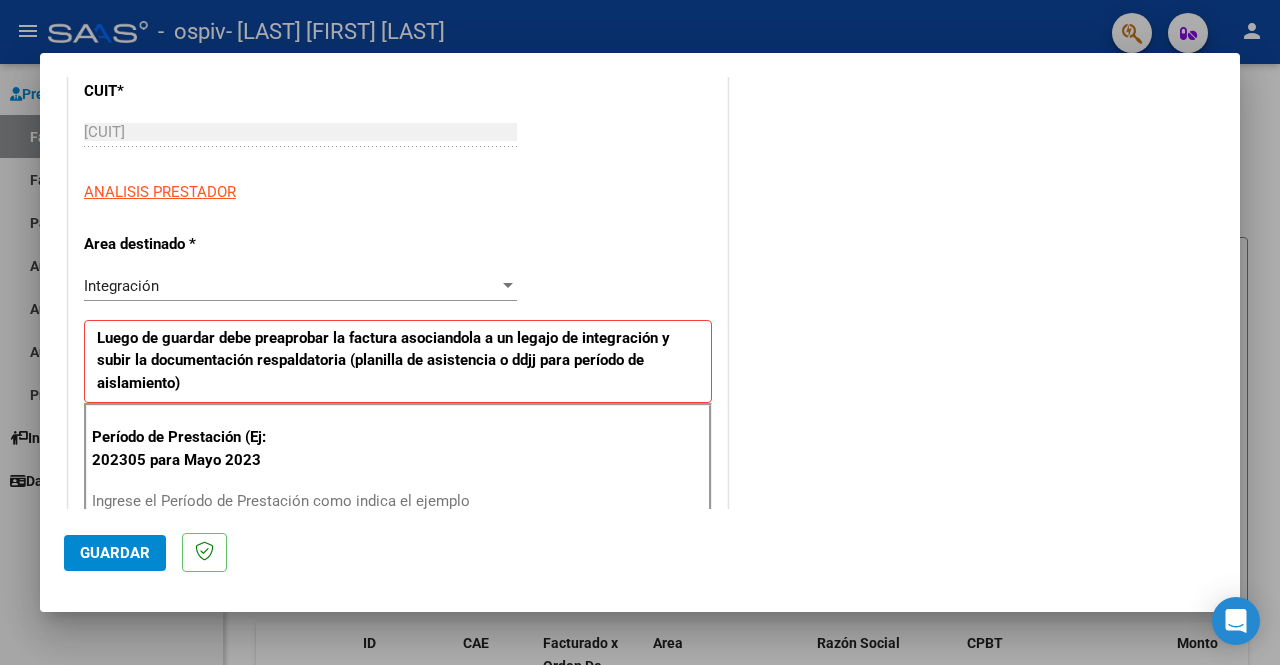 scroll, scrollTop: 400, scrollLeft: 0, axis: vertical 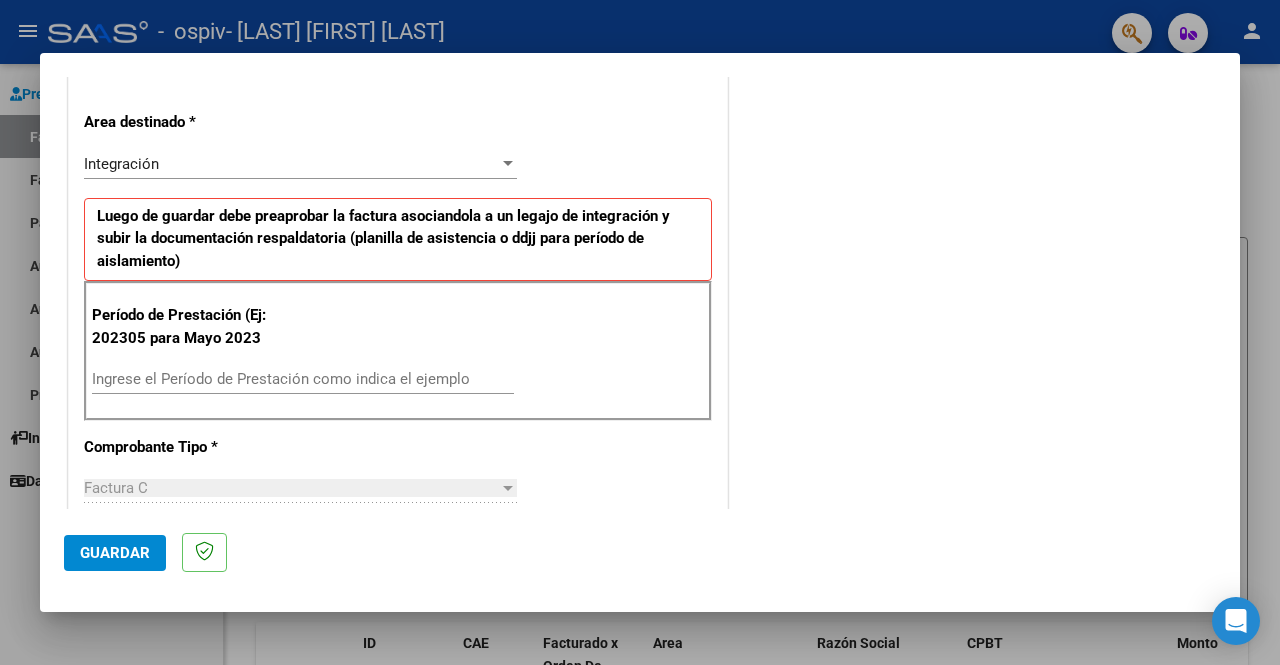 click on "Ingrese el Período de Prestación como indica el ejemplo" at bounding box center [303, 379] 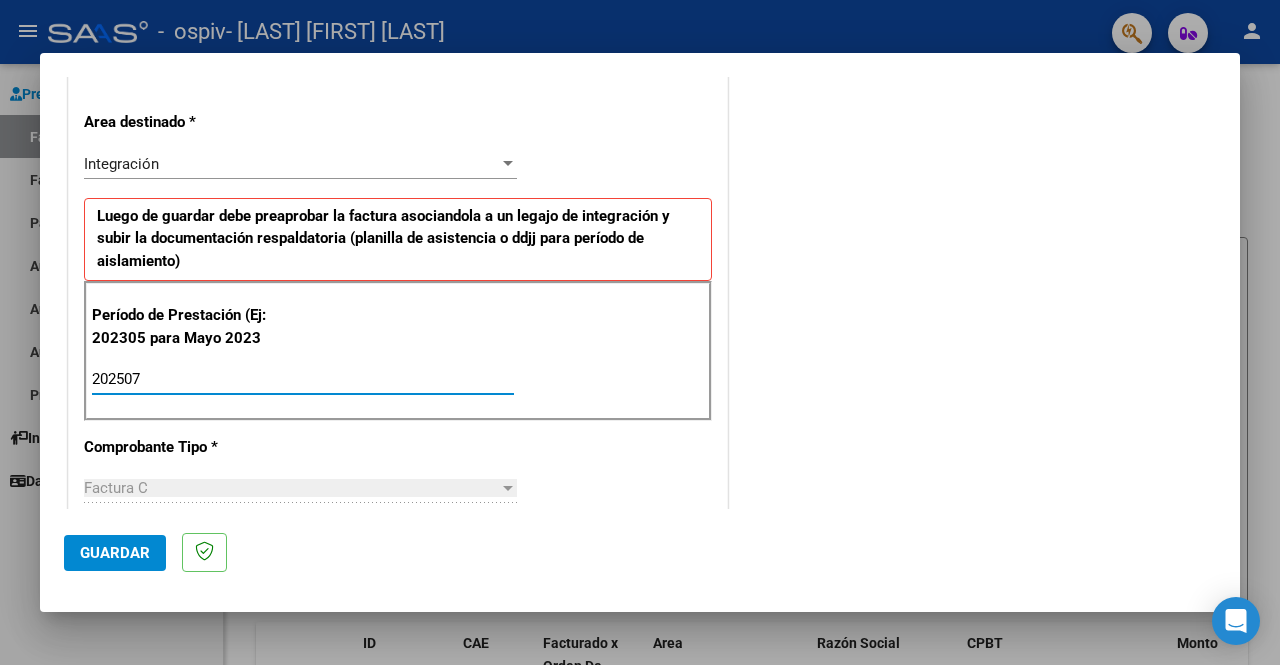 type on "202507" 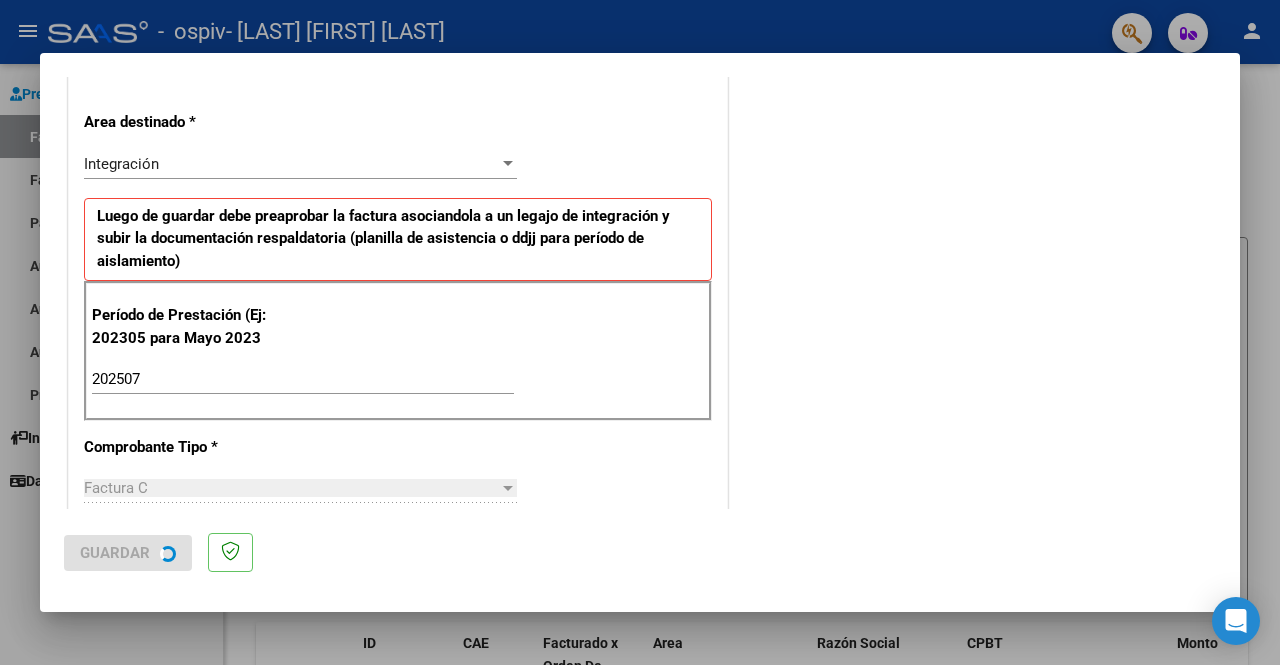 scroll, scrollTop: 0, scrollLeft: 0, axis: both 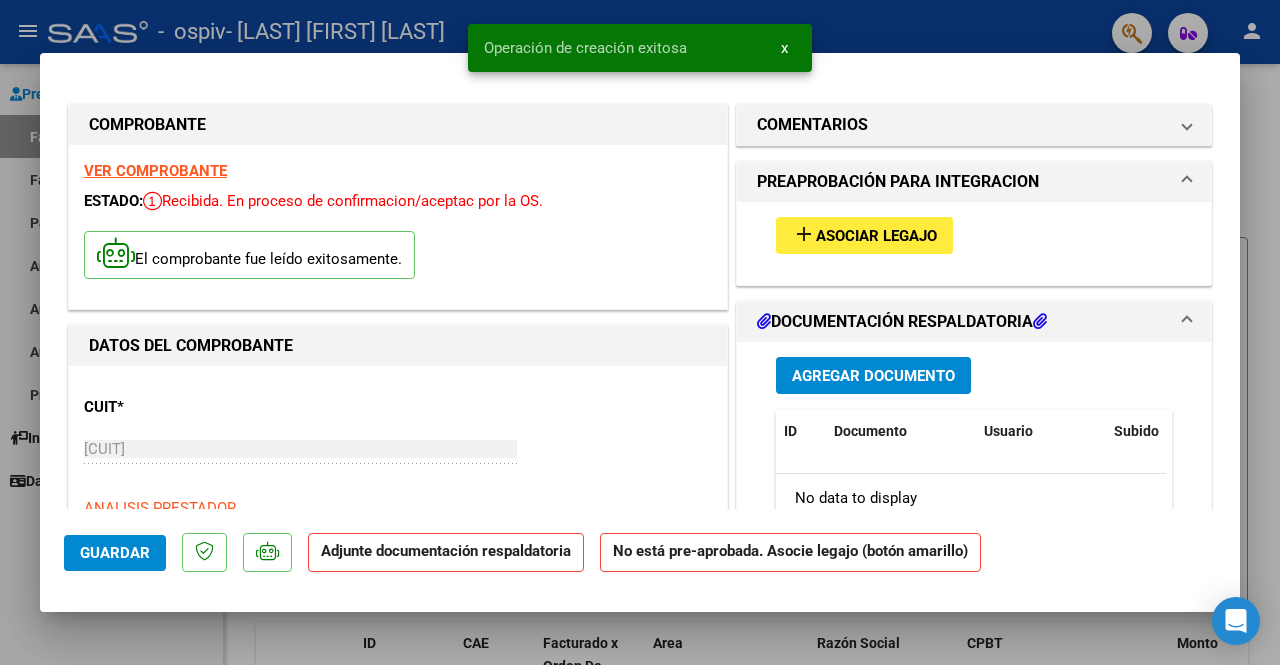 click on "Asociar Legajo" at bounding box center (876, 236) 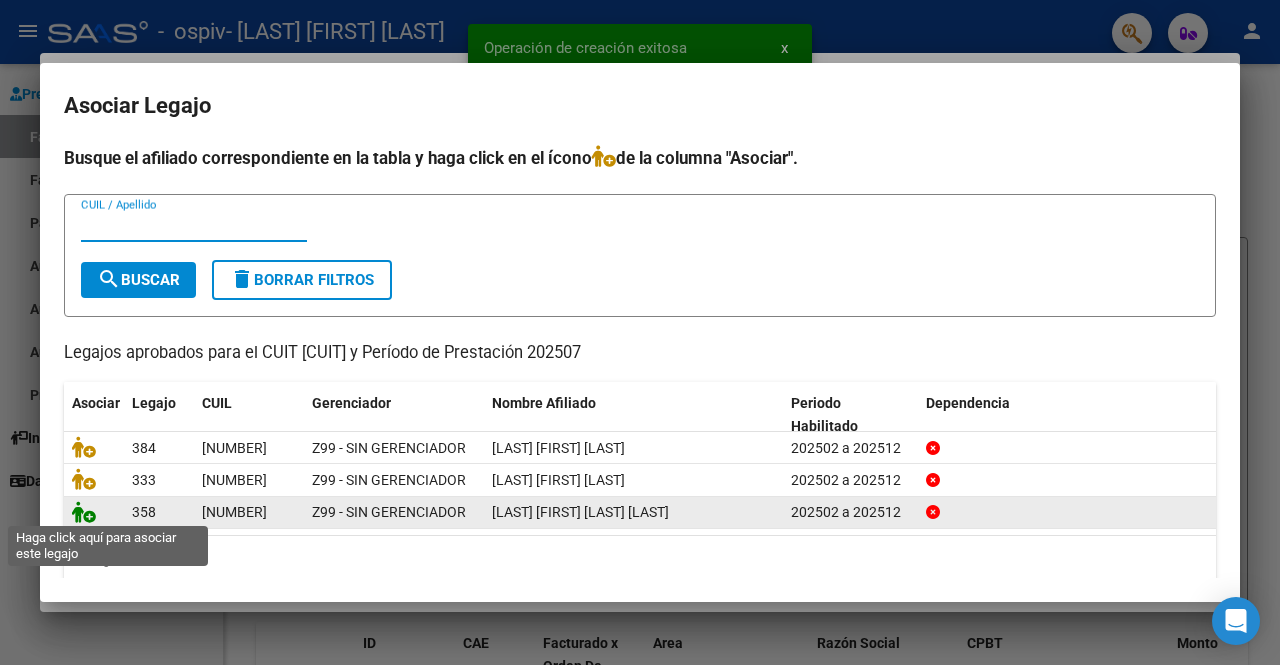 click 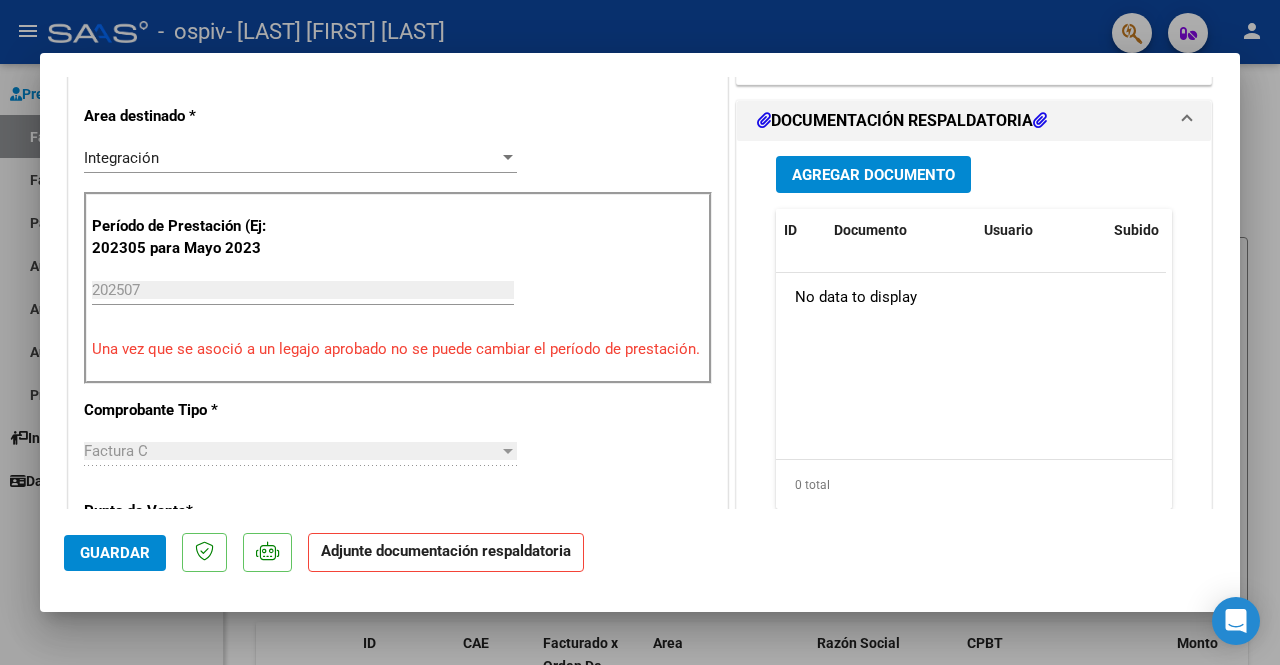 scroll, scrollTop: 500, scrollLeft: 0, axis: vertical 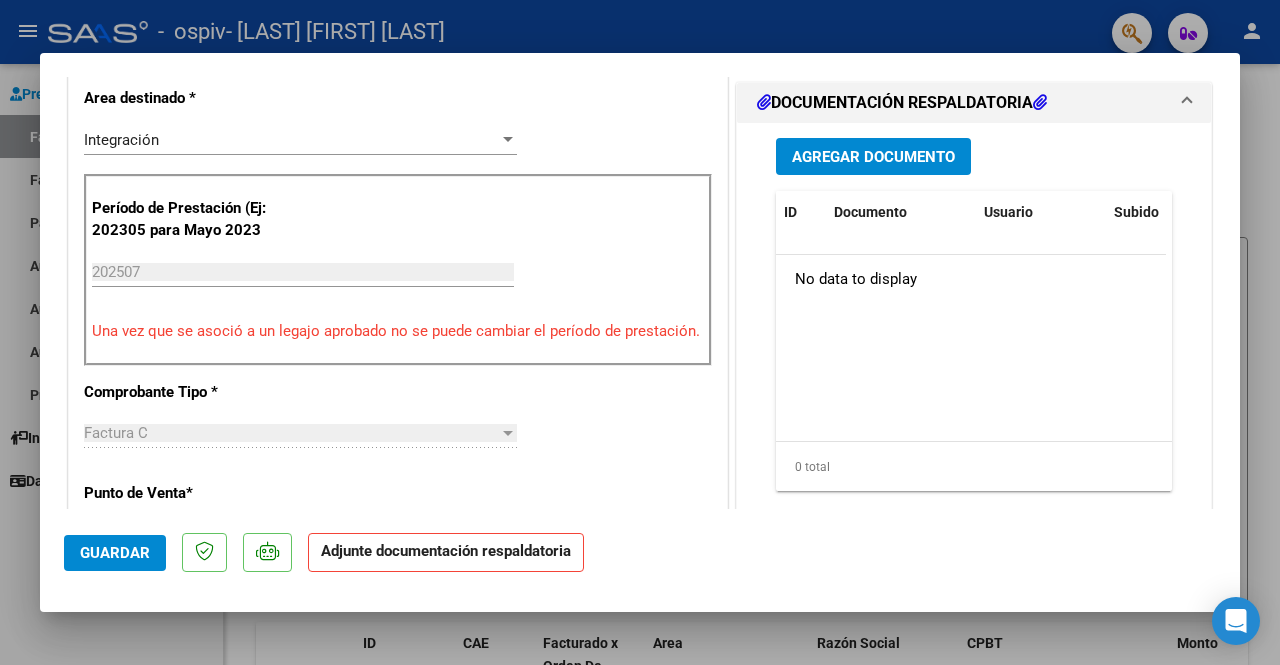 click on "Agregar Documento" at bounding box center [873, 156] 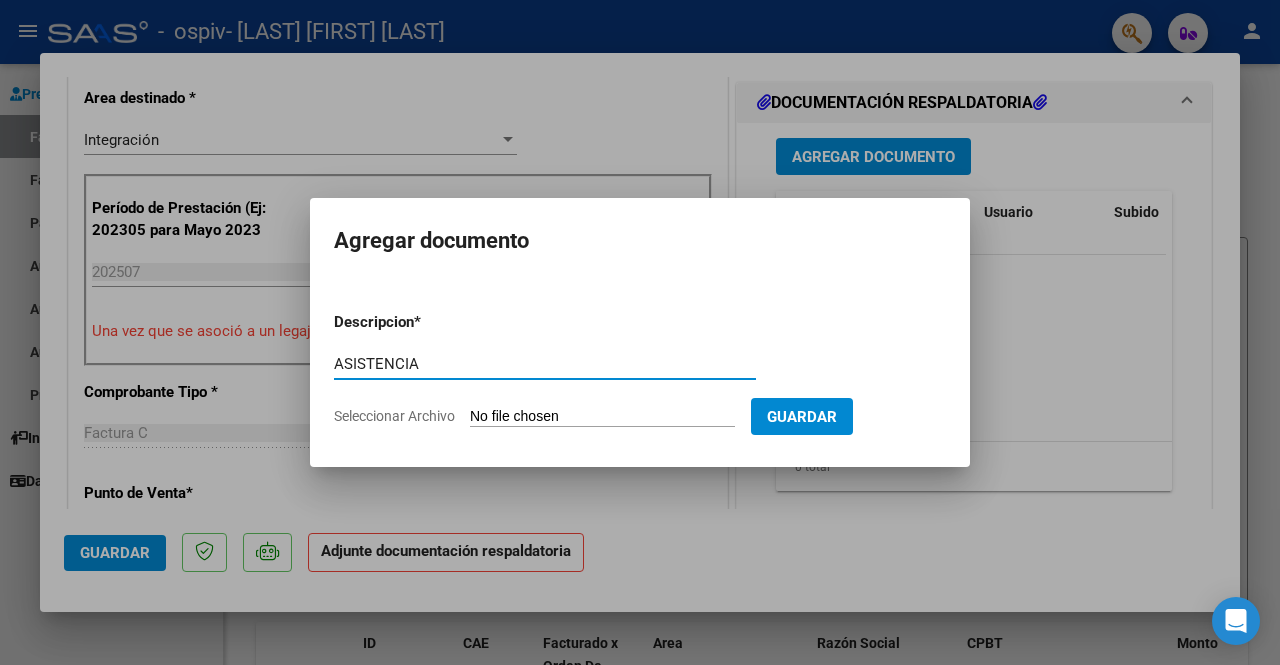 type on "ASISTENCIA" 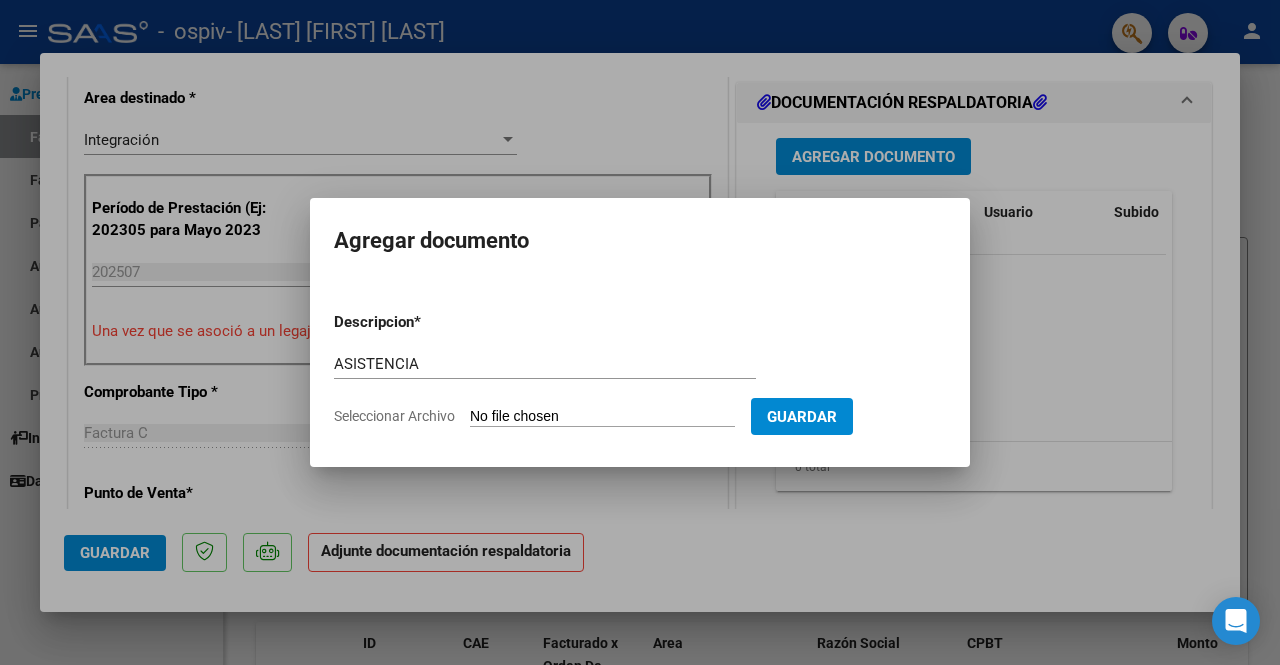 type on "C:\fakepath\ASIST [MONTH] [LAST].pdf" 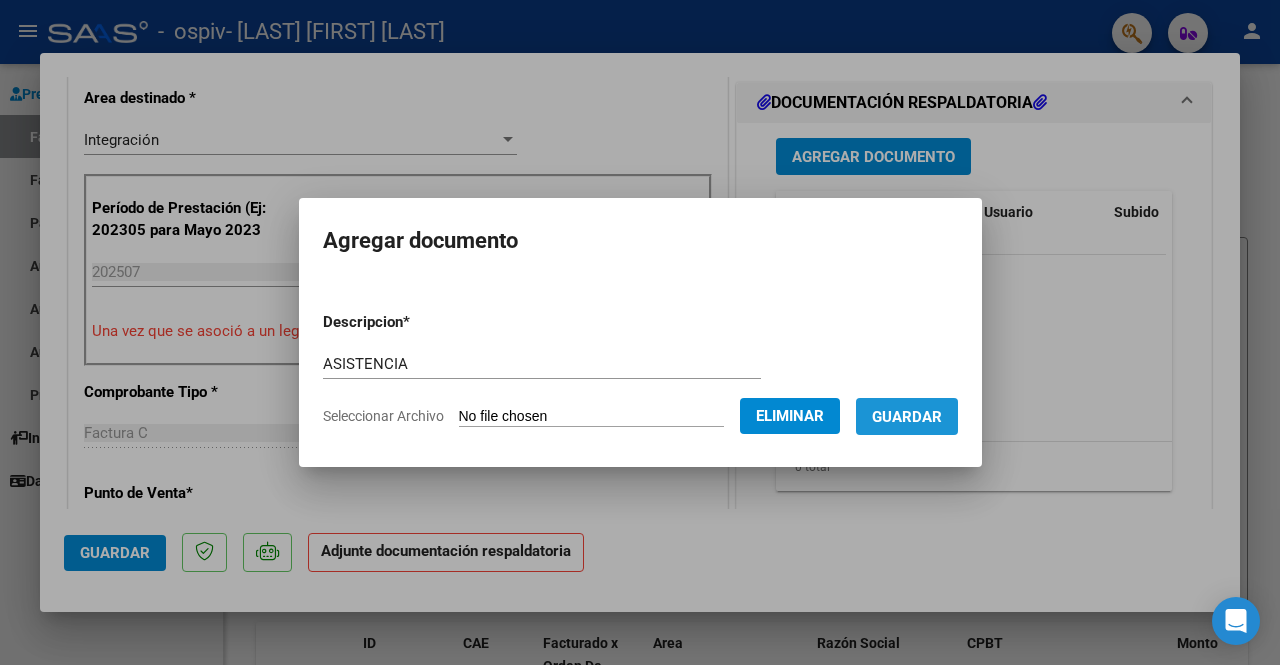 click on "Guardar" at bounding box center [907, 416] 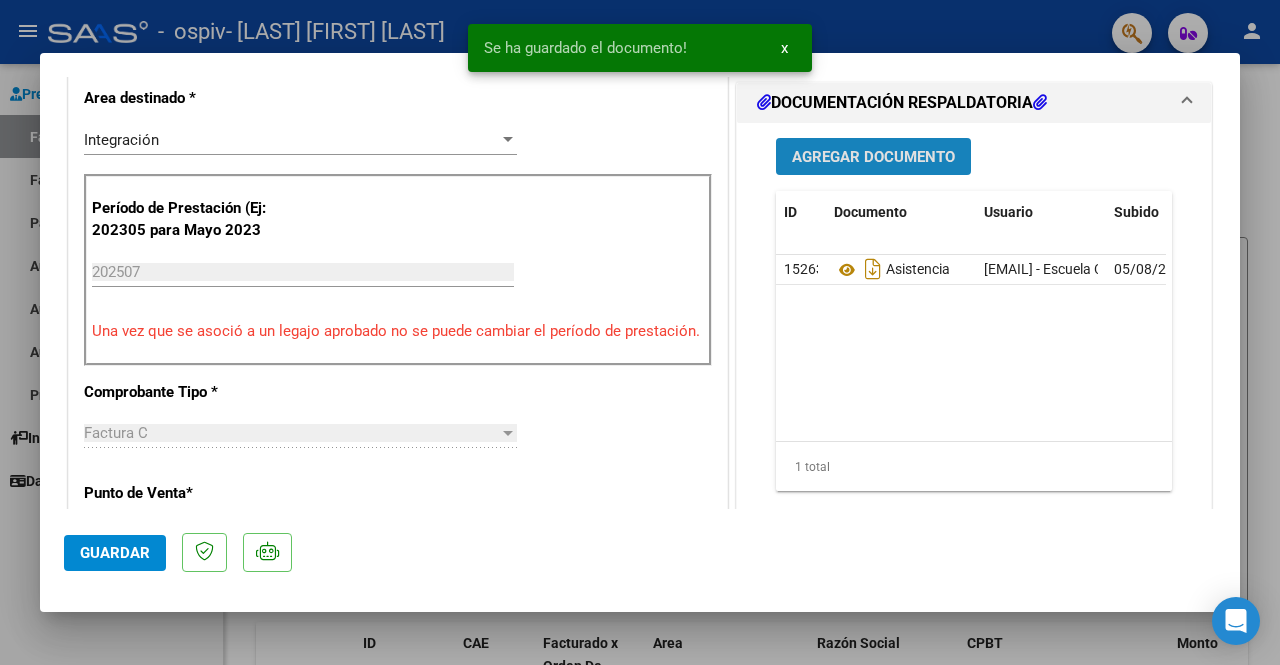 click on "Agregar Documento" at bounding box center (873, 157) 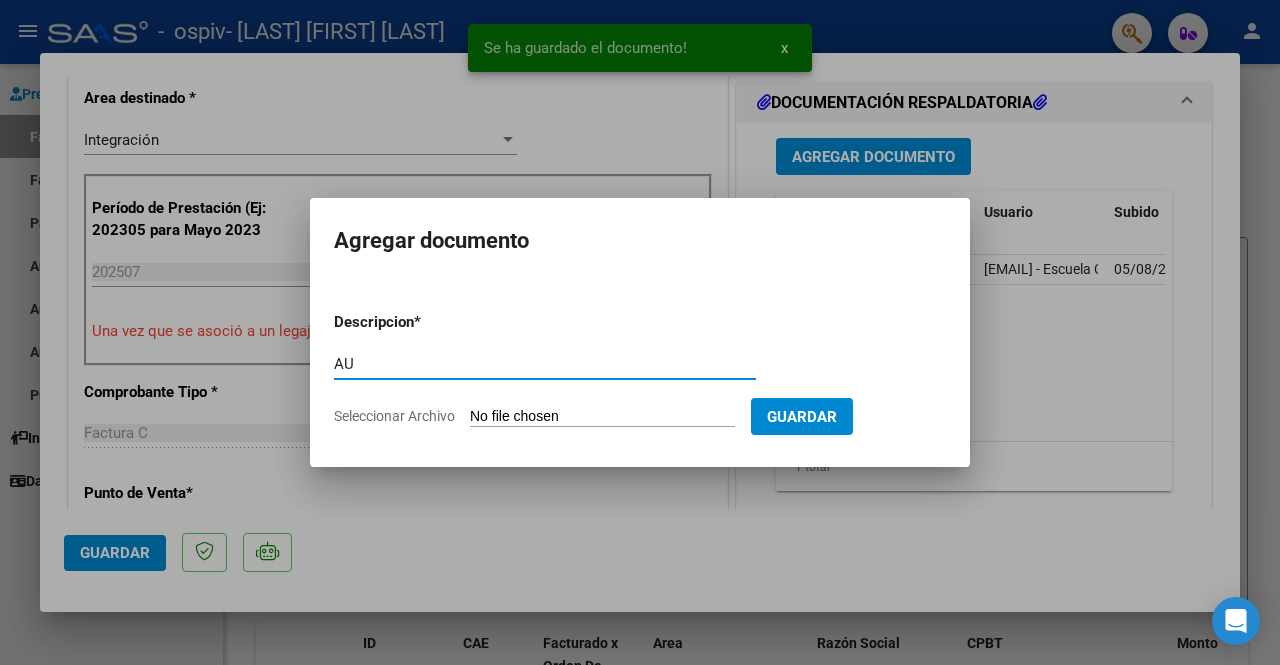 type on "AU" 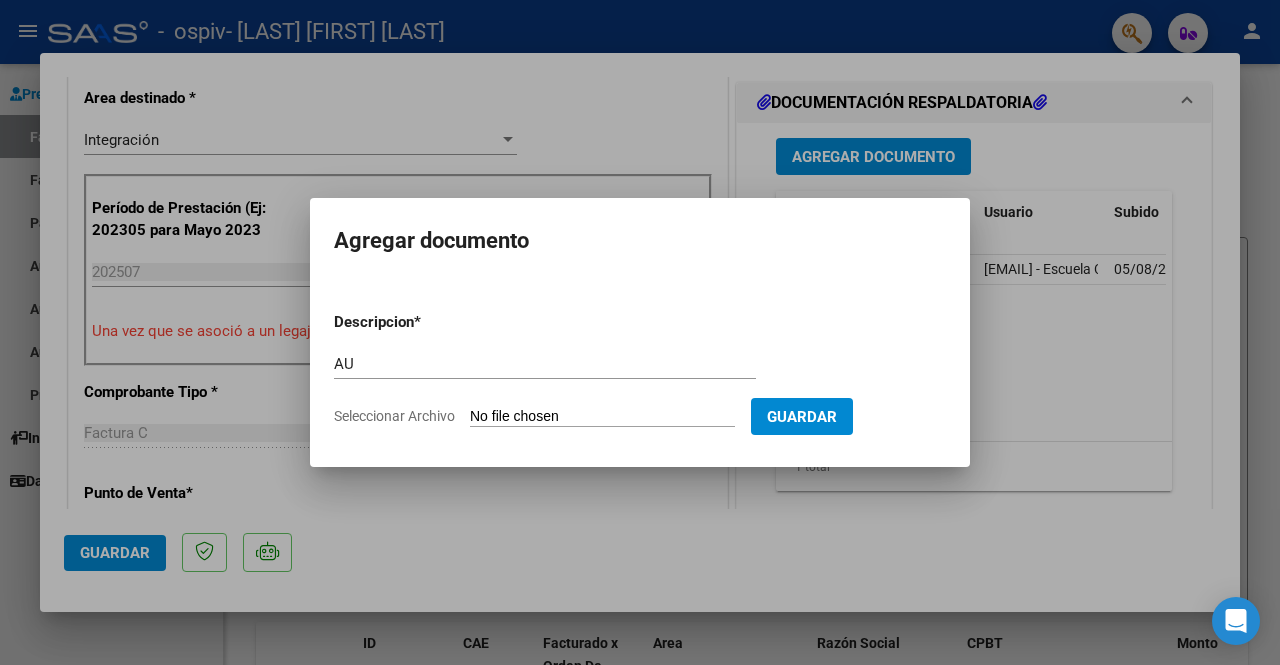 type on "C:\fakepath\[LAST] [FIRST] ESCUELA ESPECIAL 2025.pdf" 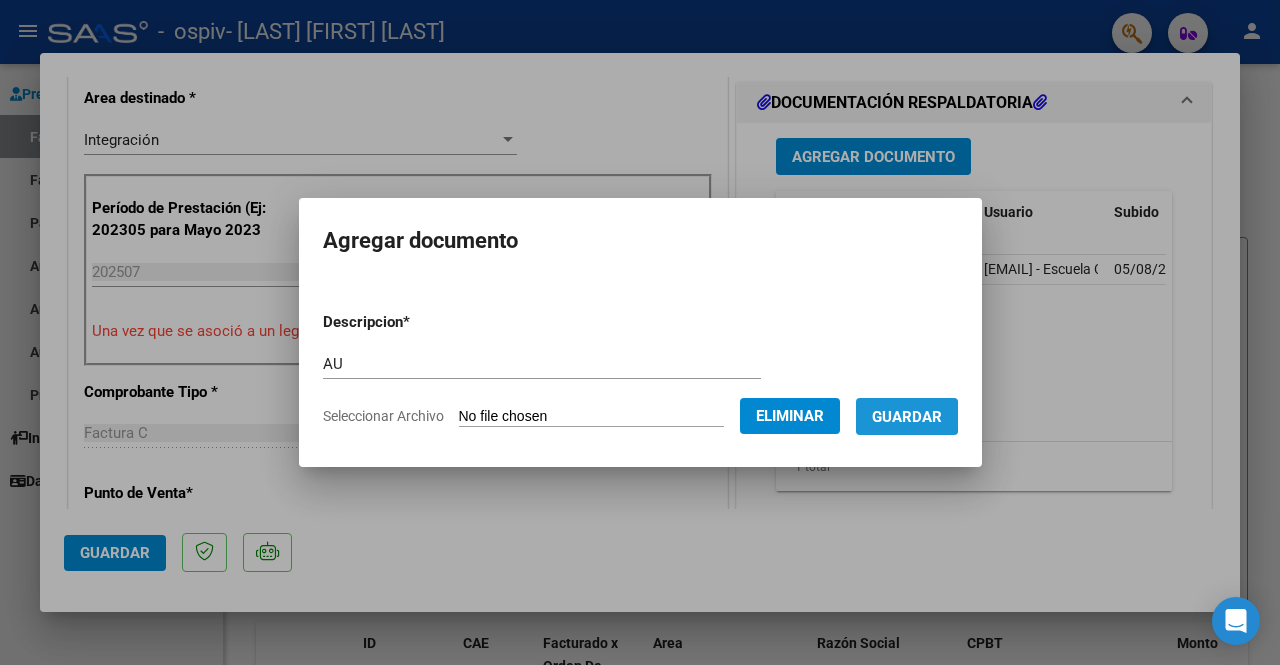 click on "Guardar" at bounding box center (907, 417) 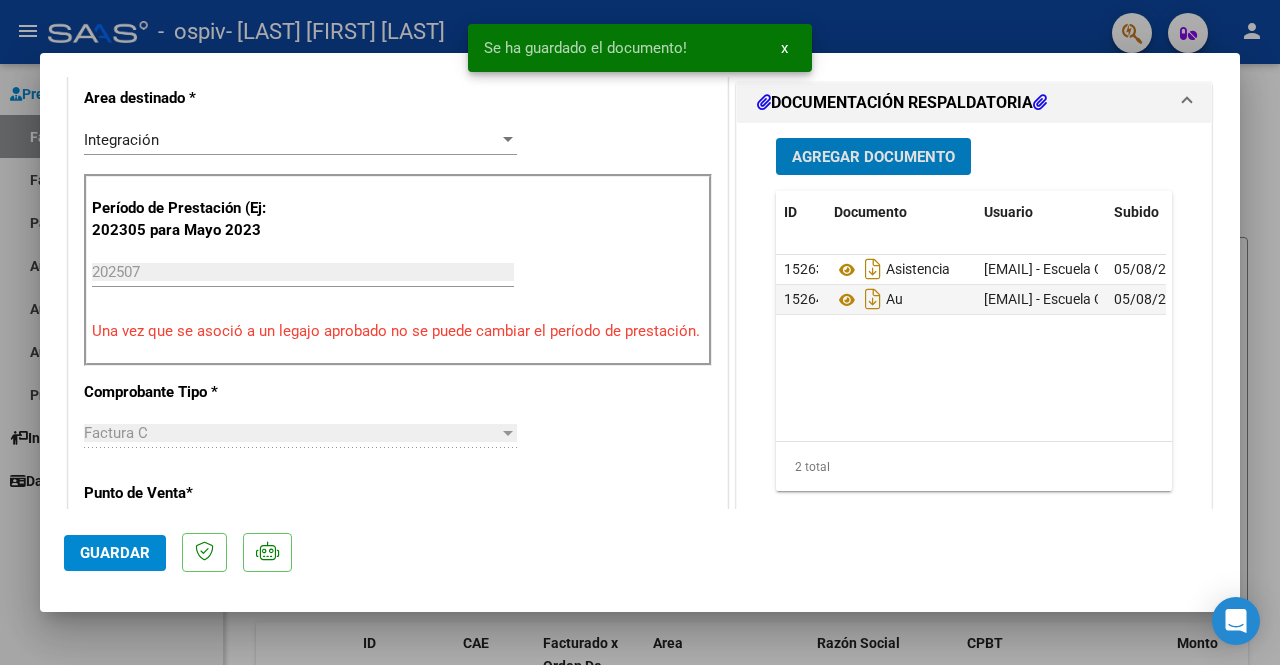 click on "Guardar" 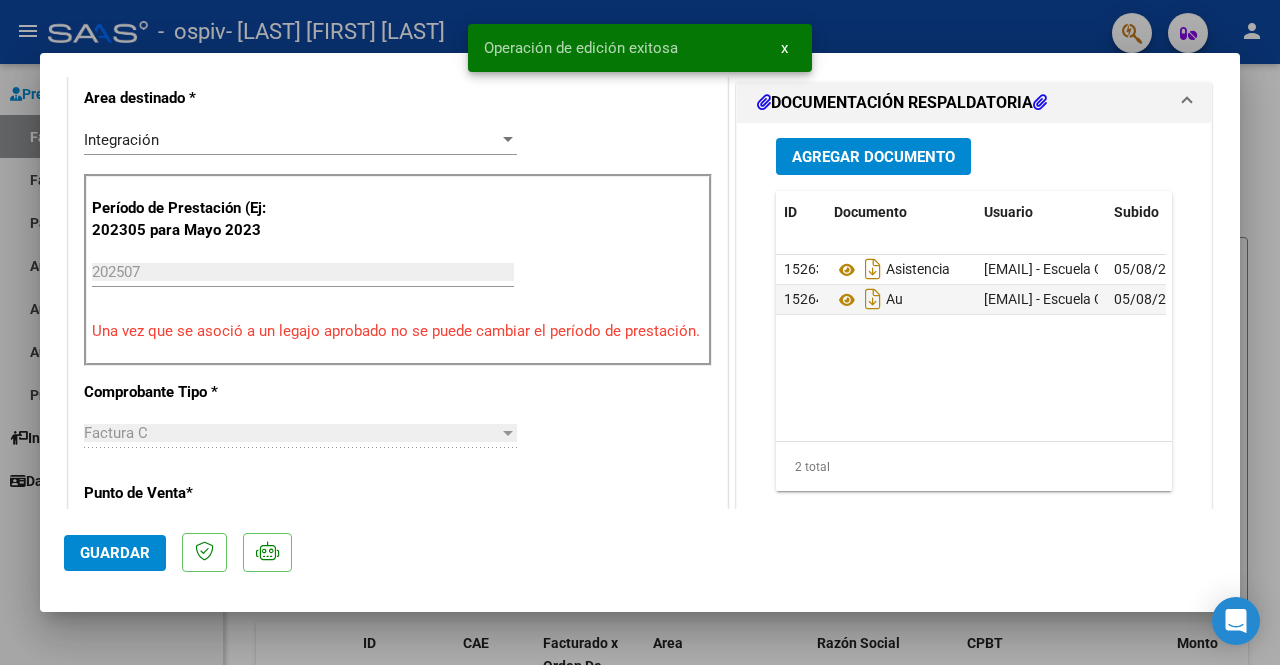 click at bounding box center [640, 332] 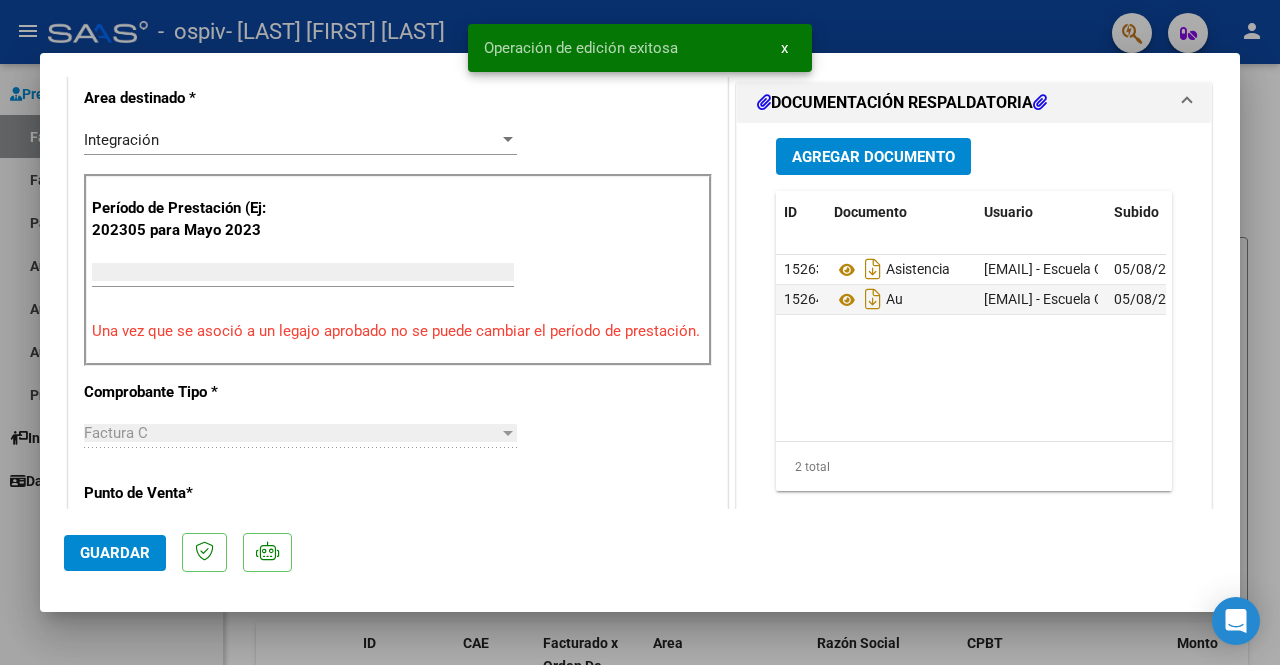 click on "Prestadores / Proveedores Facturas - Listado/Carga Facturas - Documentación Pagos x Transferencia Auditorías - Listado Auditorías - Comentarios Auditorías - Cambios Área Prestadores - Listado    Instructivos    Datos de contacto" at bounding box center (111, 364) 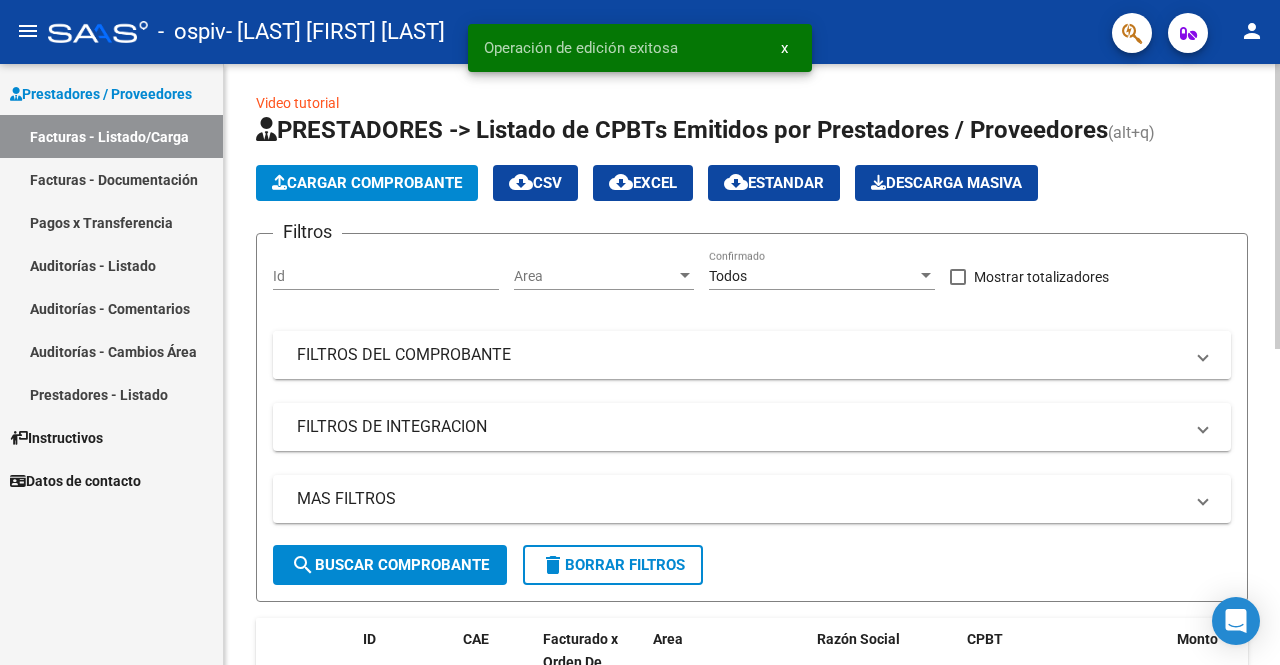 scroll, scrollTop: 0, scrollLeft: 0, axis: both 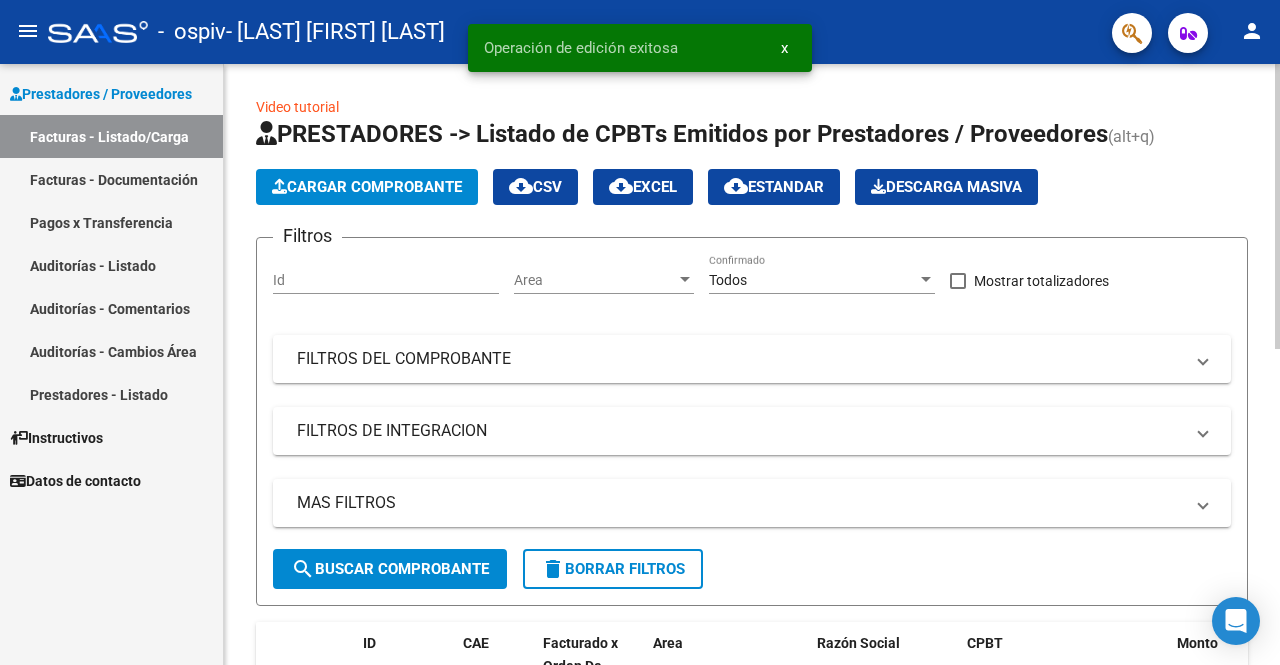 click on "Cargar Comprobante" 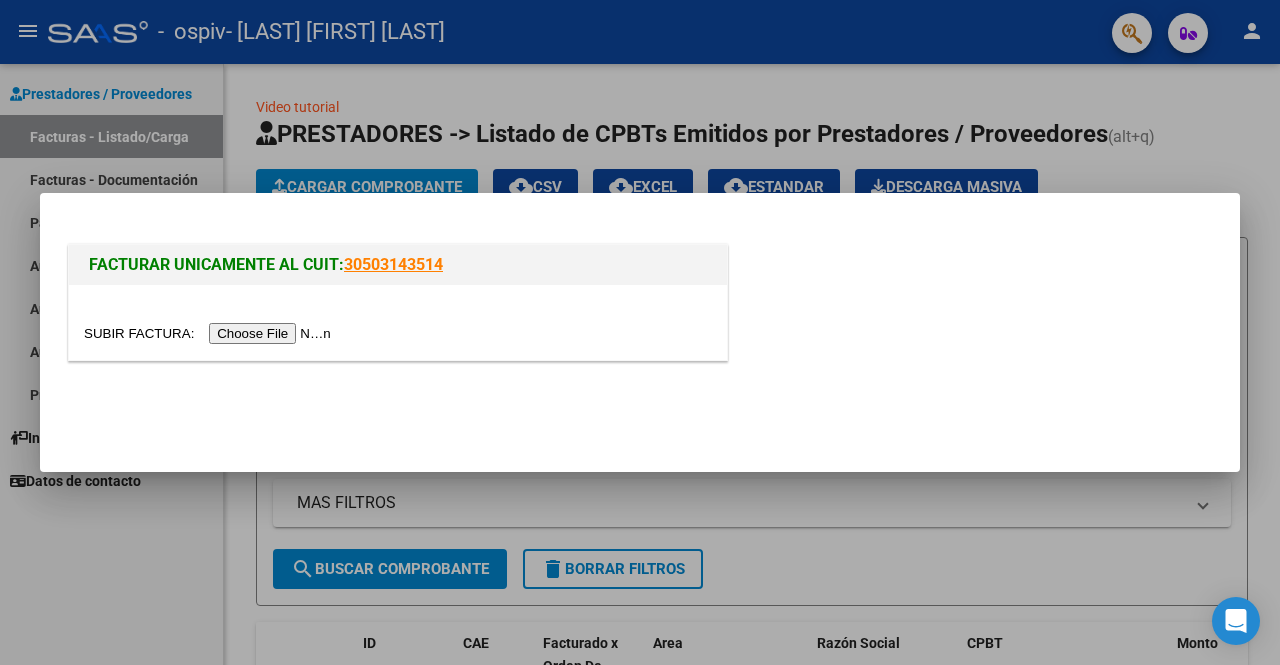 click at bounding box center (210, 333) 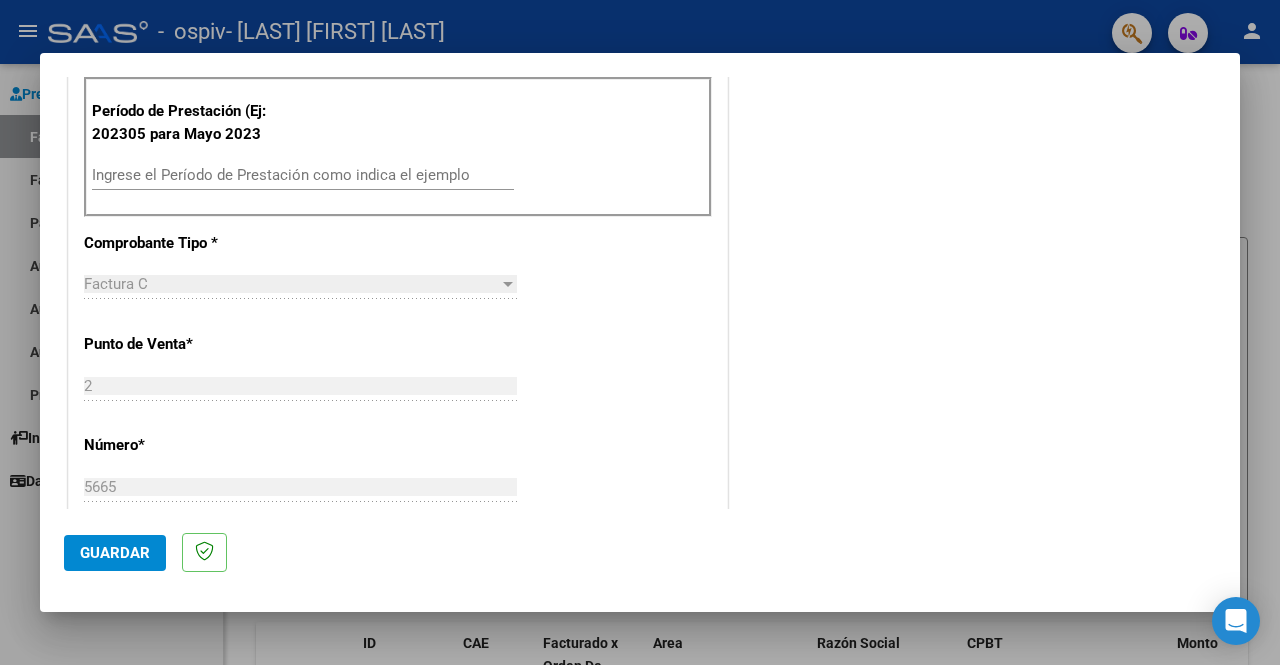 scroll, scrollTop: 700, scrollLeft: 0, axis: vertical 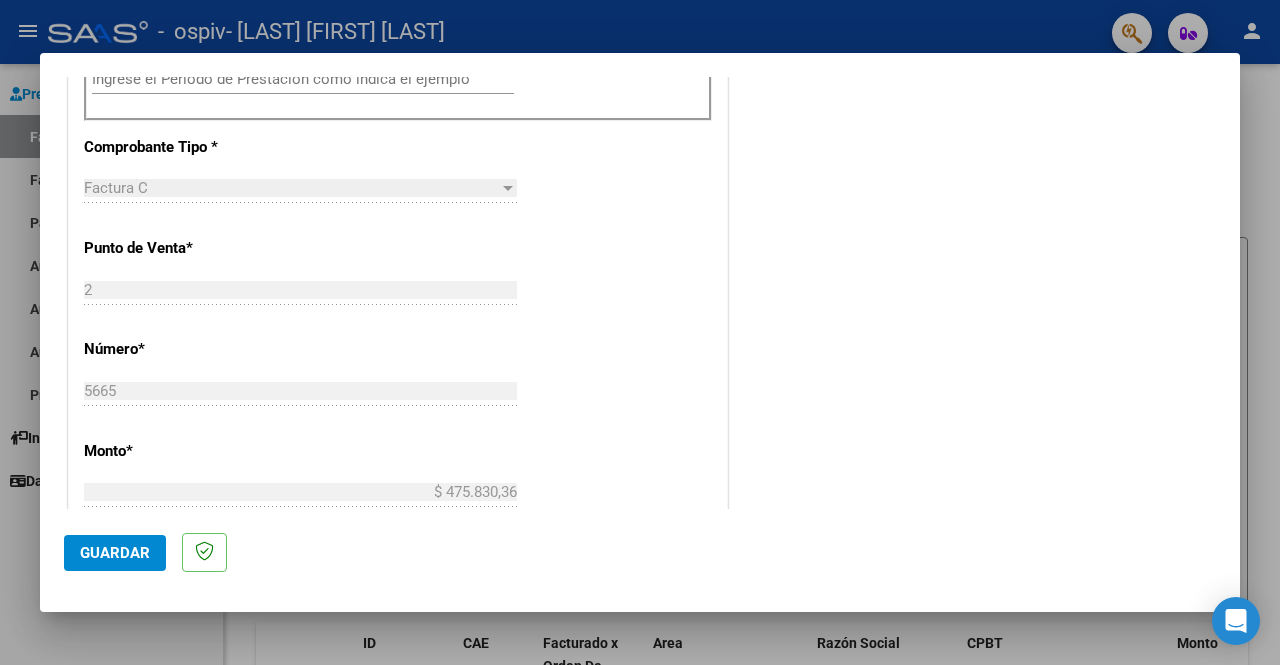 click on "Ingrese el Período de Prestación como indica el ejemplo" at bounding box center (303, 79) 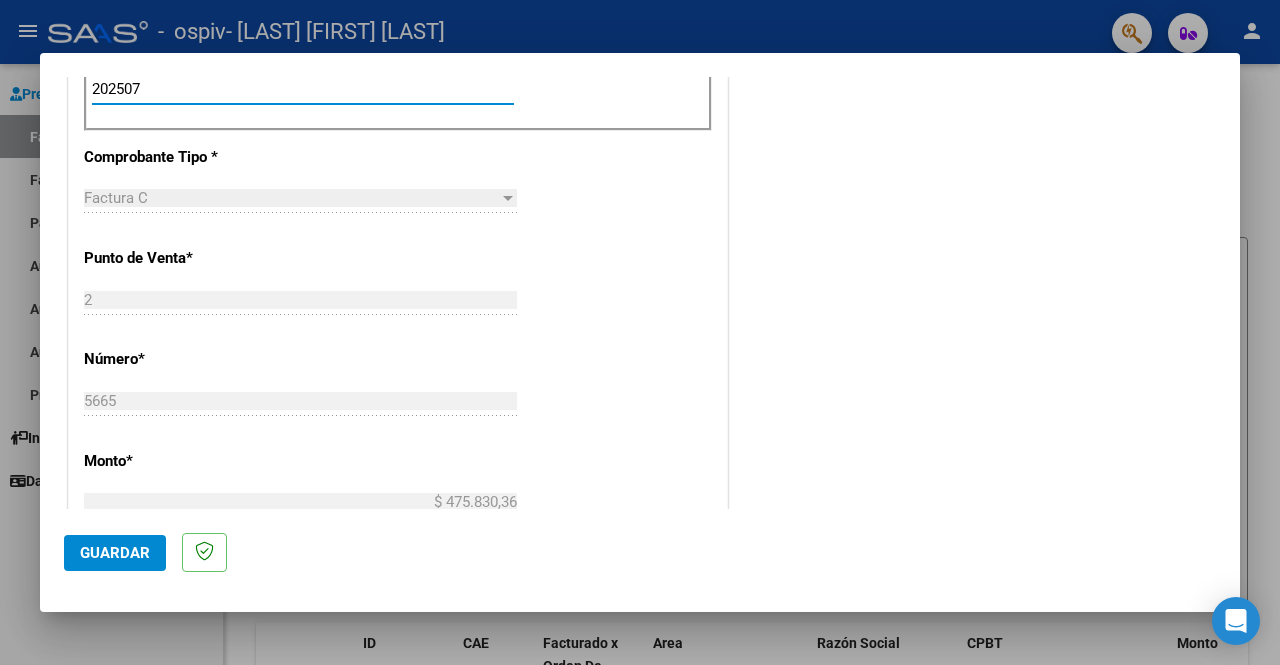 type on "202507" 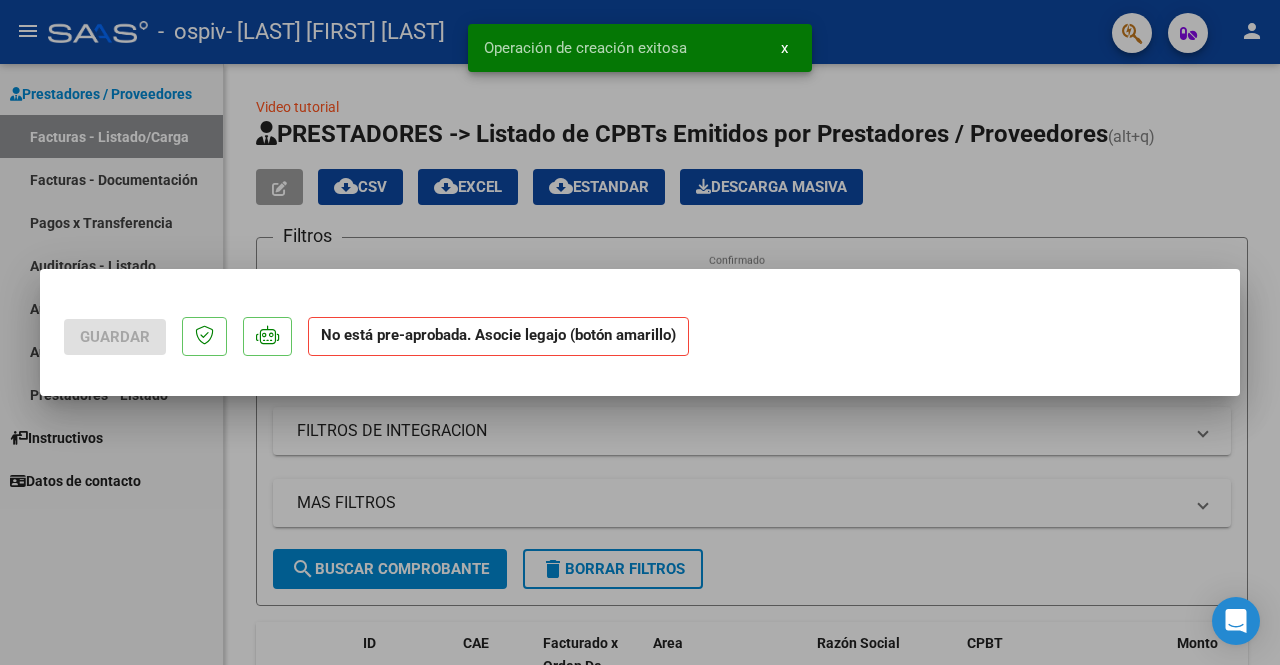 scroll, scrollTop: 0, scrollLeft: 0, axis: both 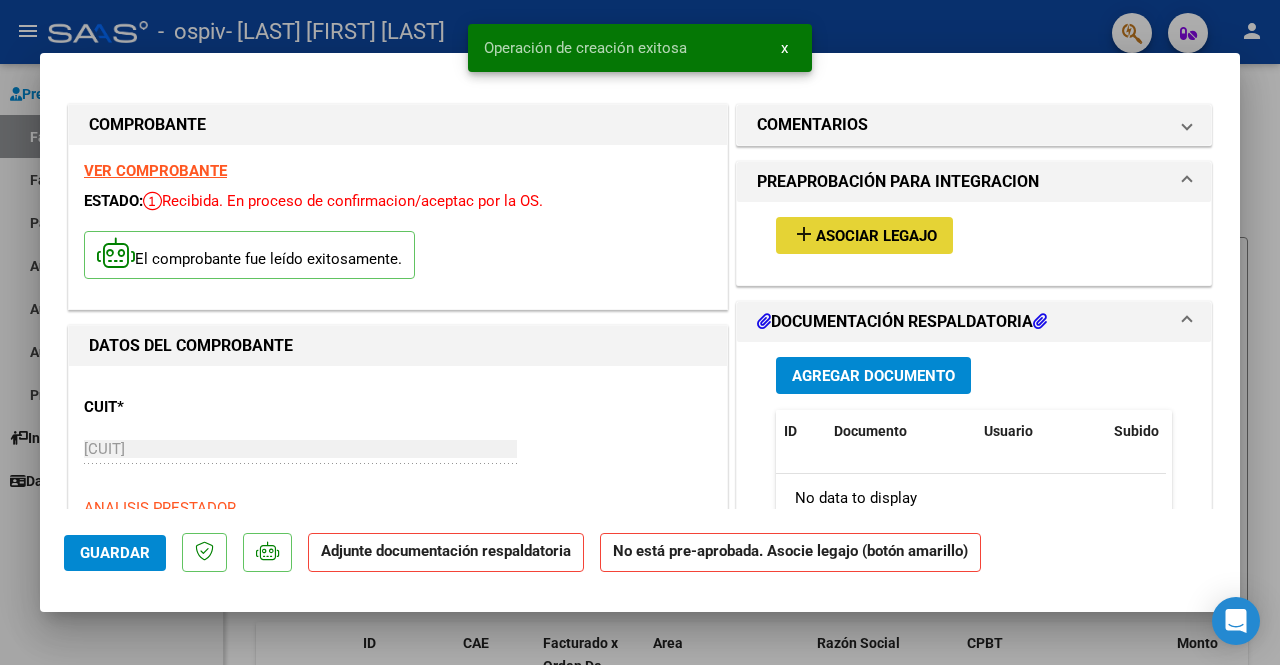 click on "Asociar Legajo" at bounding box center [876, 236] 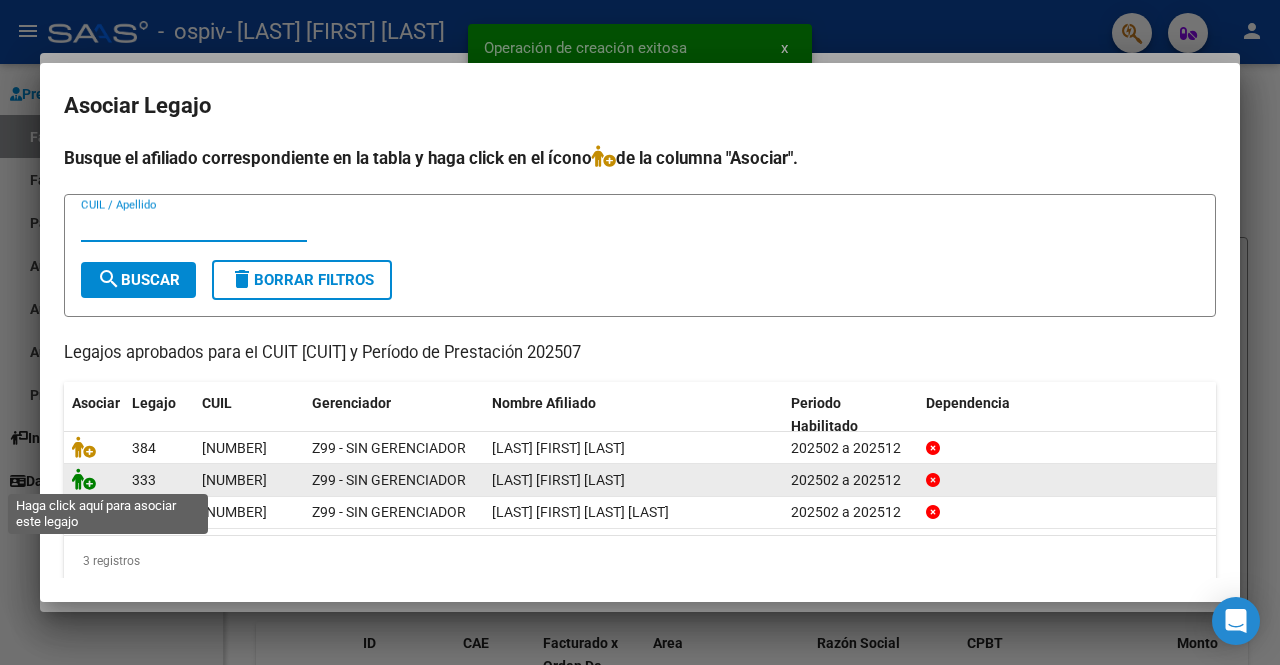 click 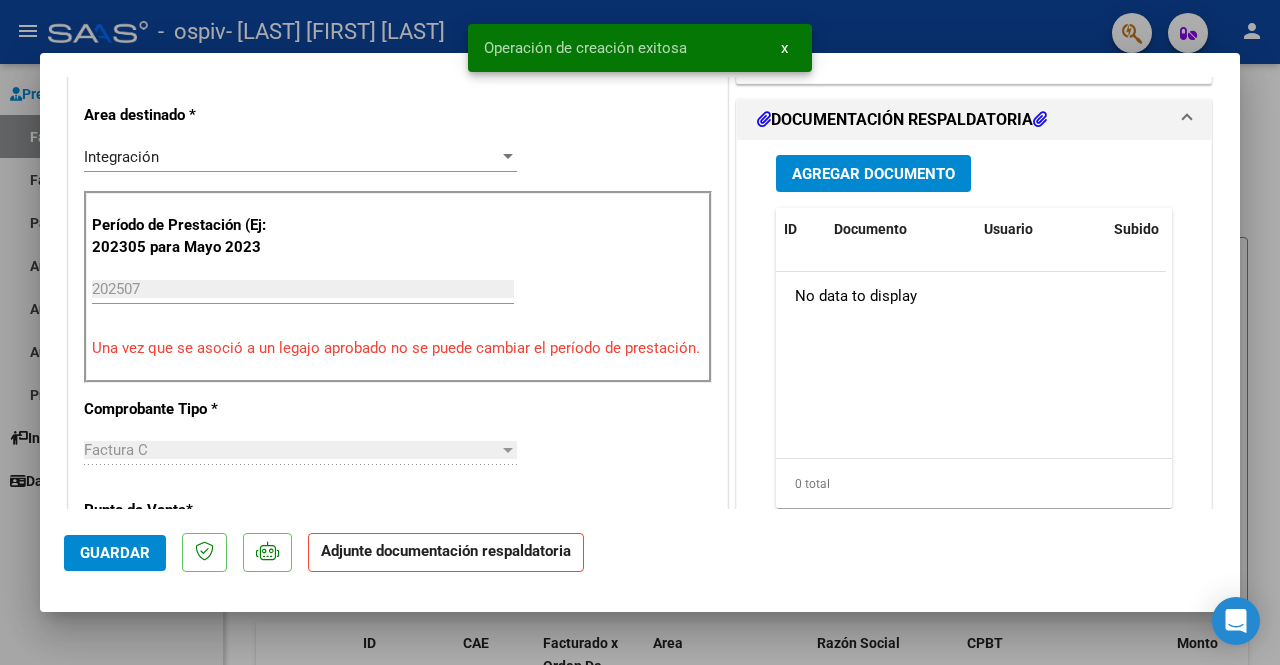 scroll, scrollTop: 400, scrollLeft: 0, axis: vertical 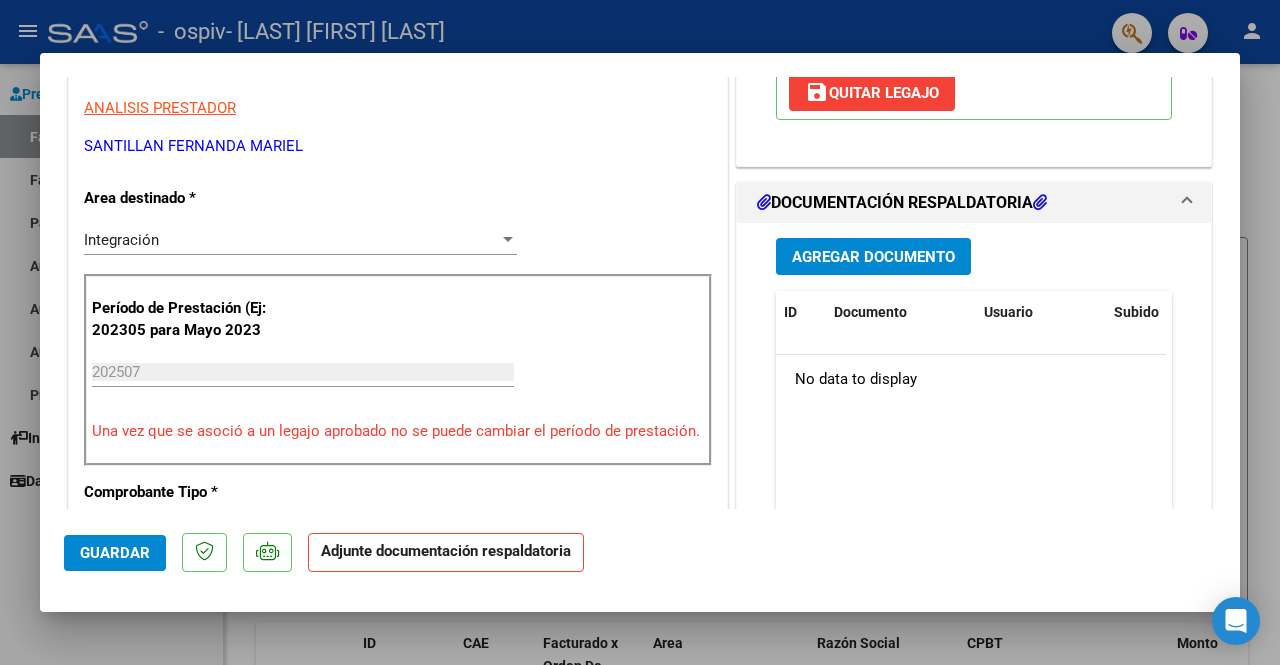 click on "Agregar Documento" at bounding box center (873, 257) 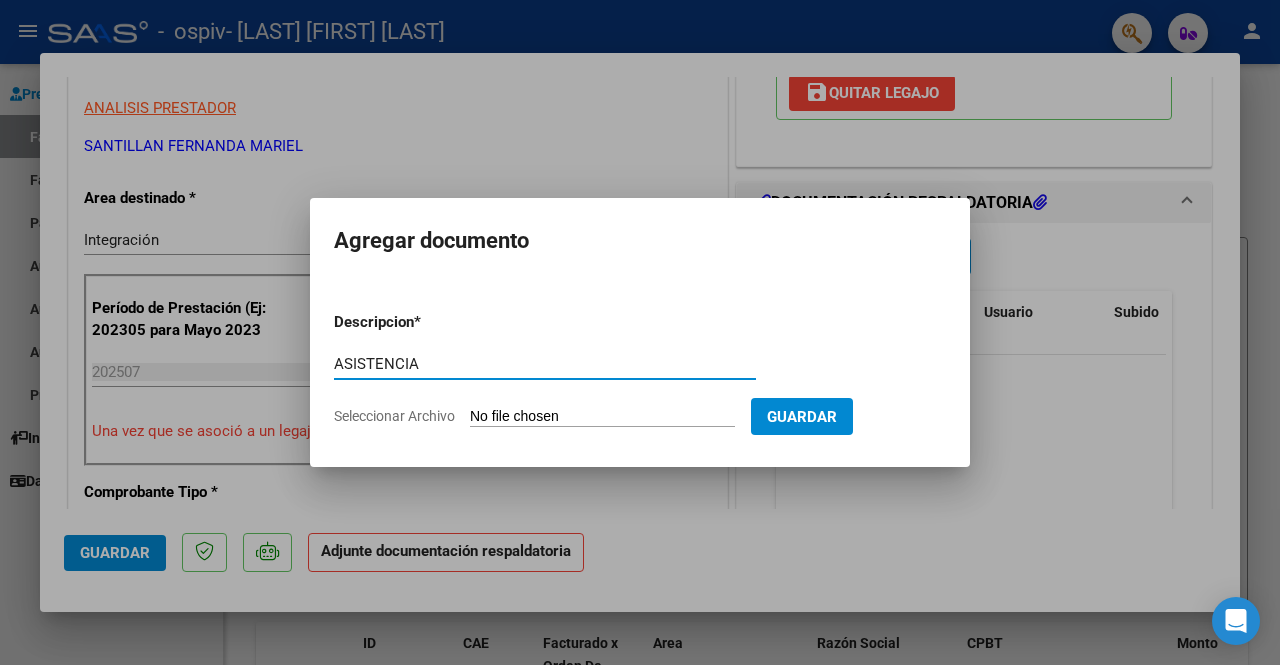 type on "ASISTENCIA" 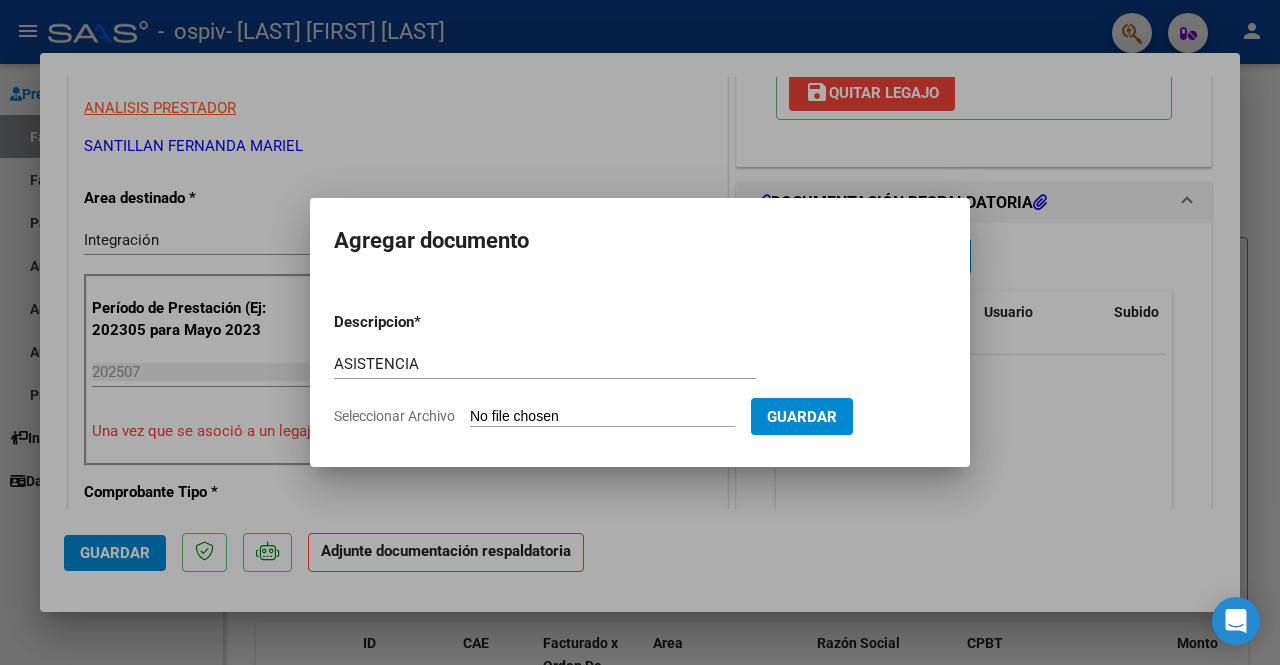 type on "C:\fakepath\ASIST [MONTH] [LAST].pdf" 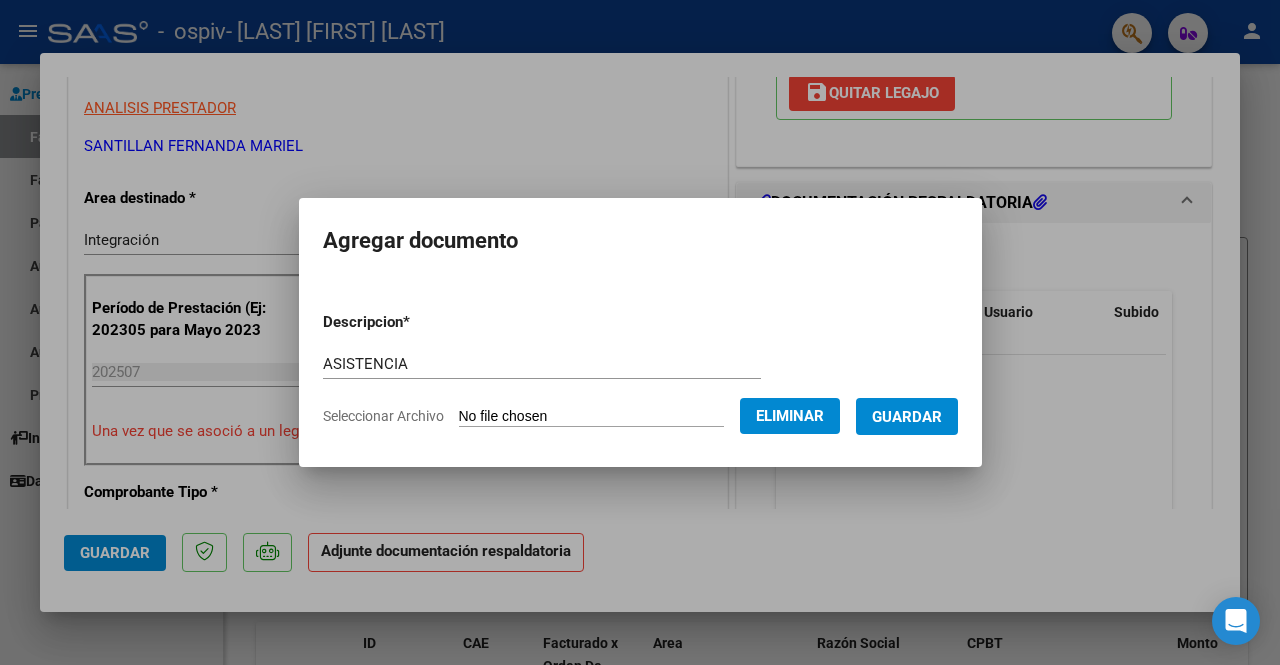 click on "Guardar" at bounding box center (907, 417) 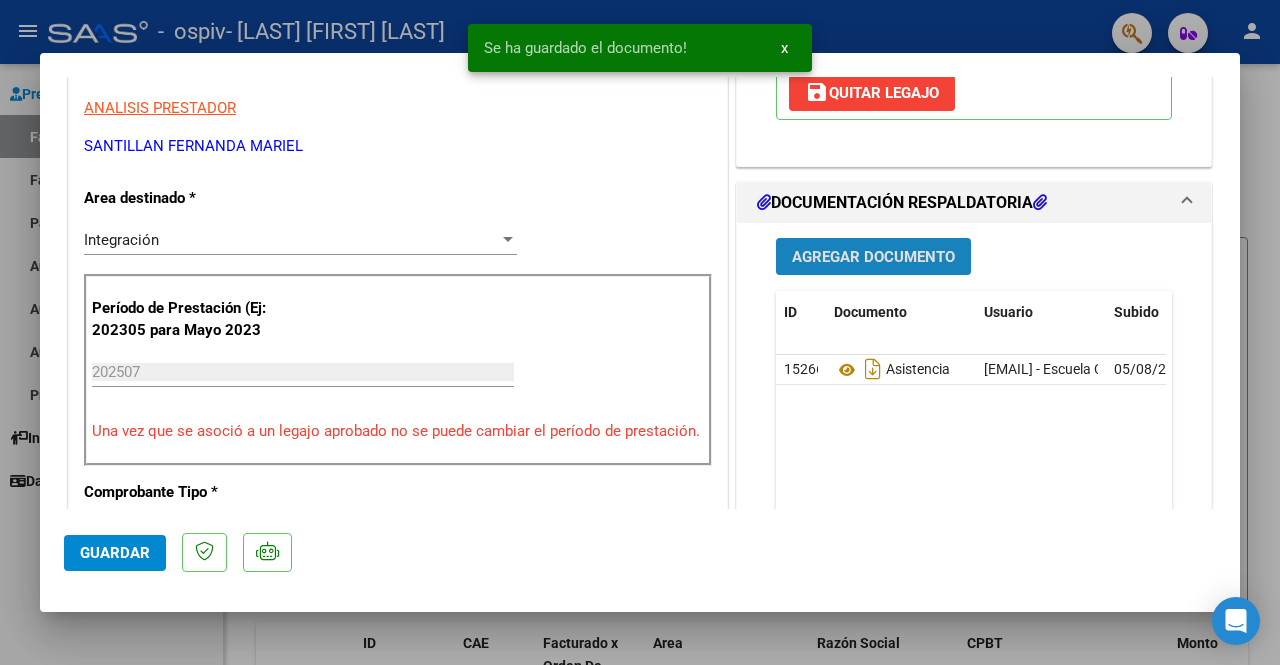 click on "Agregar Documento" at bounding box center [873, 257] 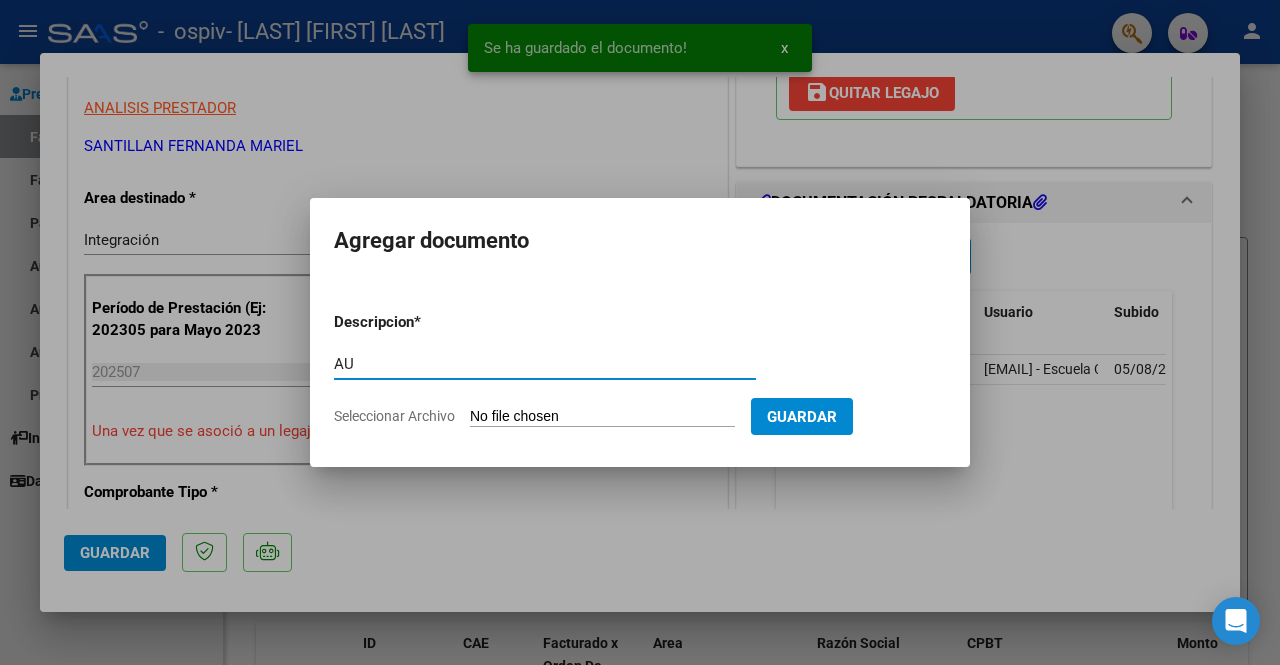 type on "AU" 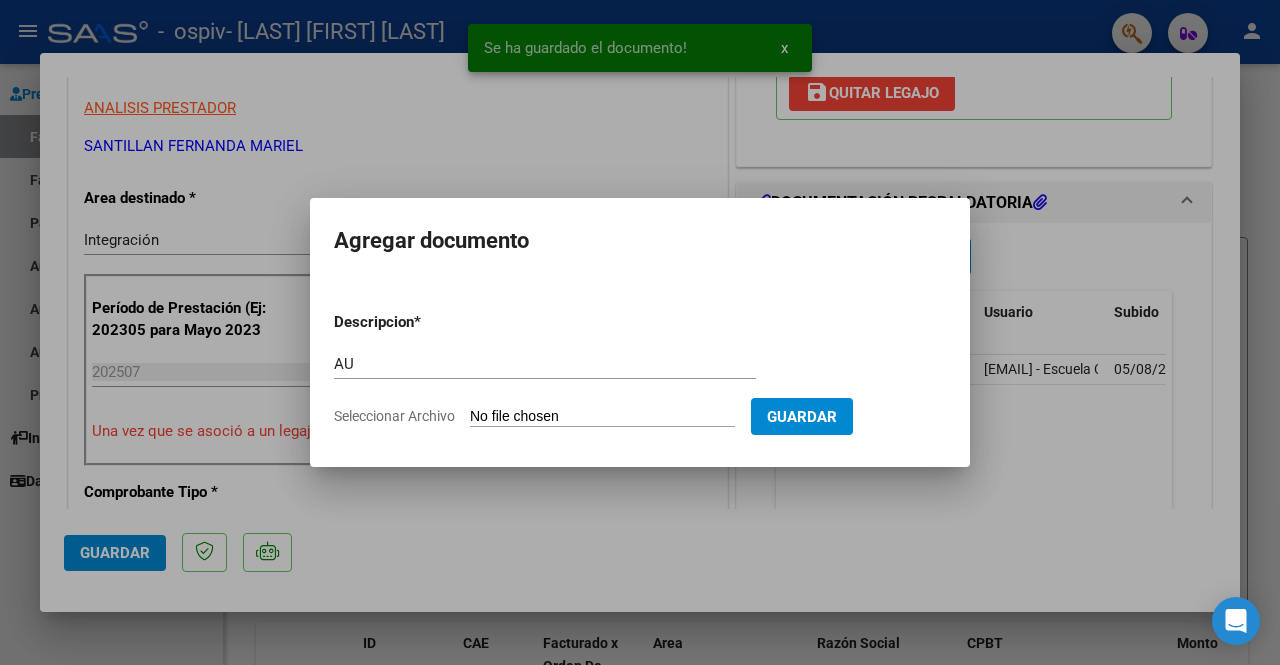 click on "Seleccionar Archivo" at bounding box center [602, 417] 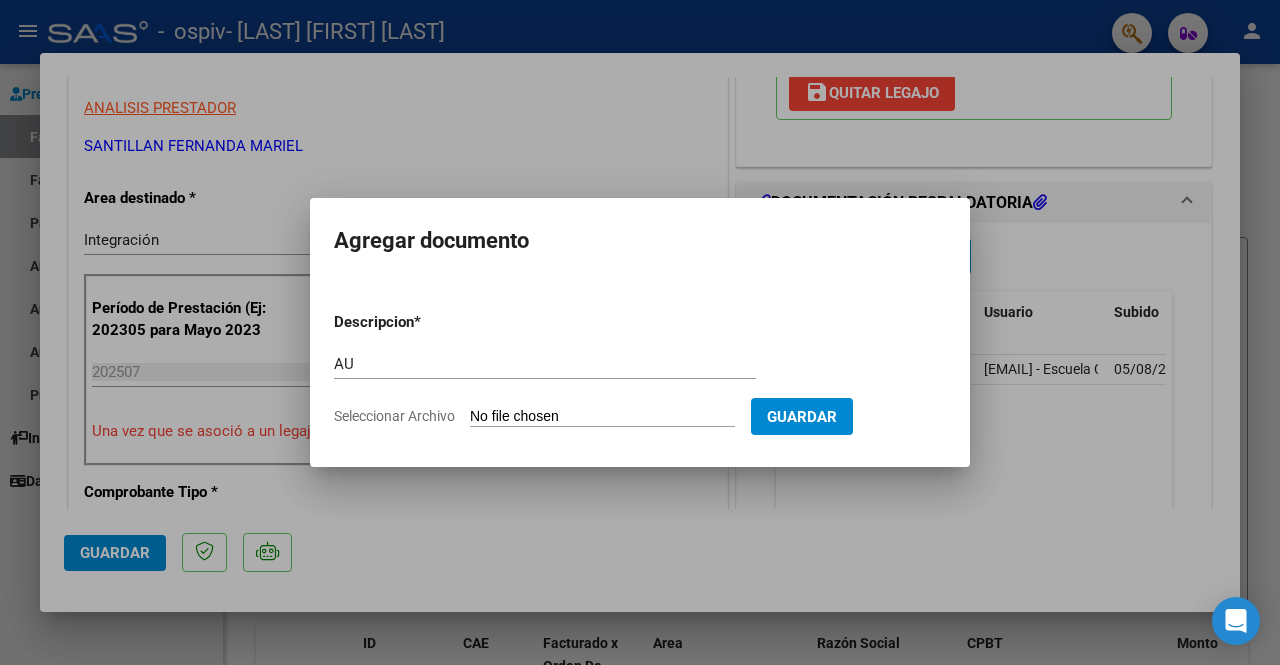 type on "C:\fakepath\[LAST] SAIE 2025.pdf" 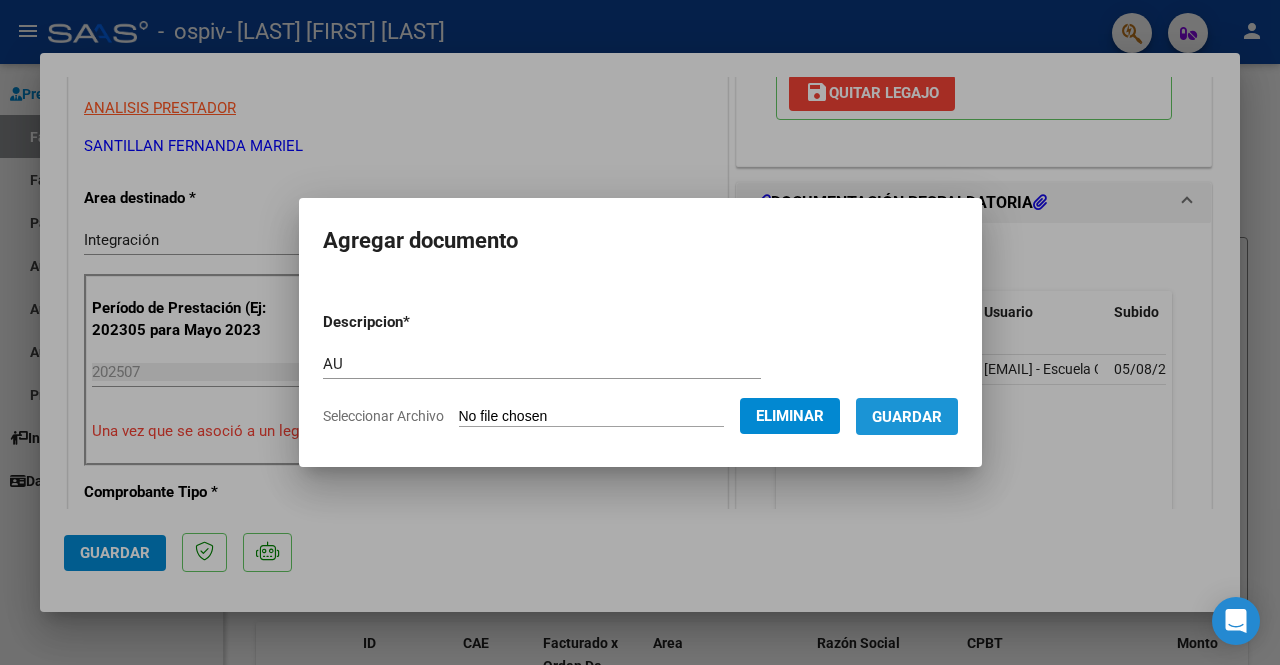 click on "Guardar" at bounding box center (907, 416) 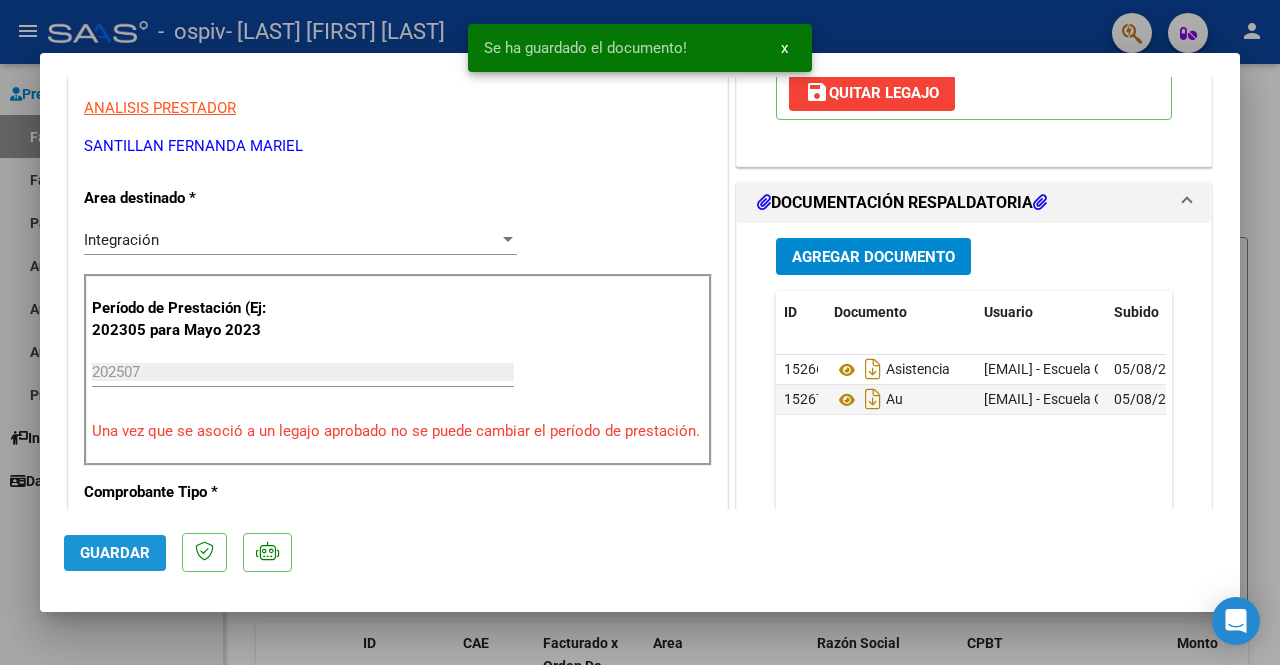 click on "Guardar" 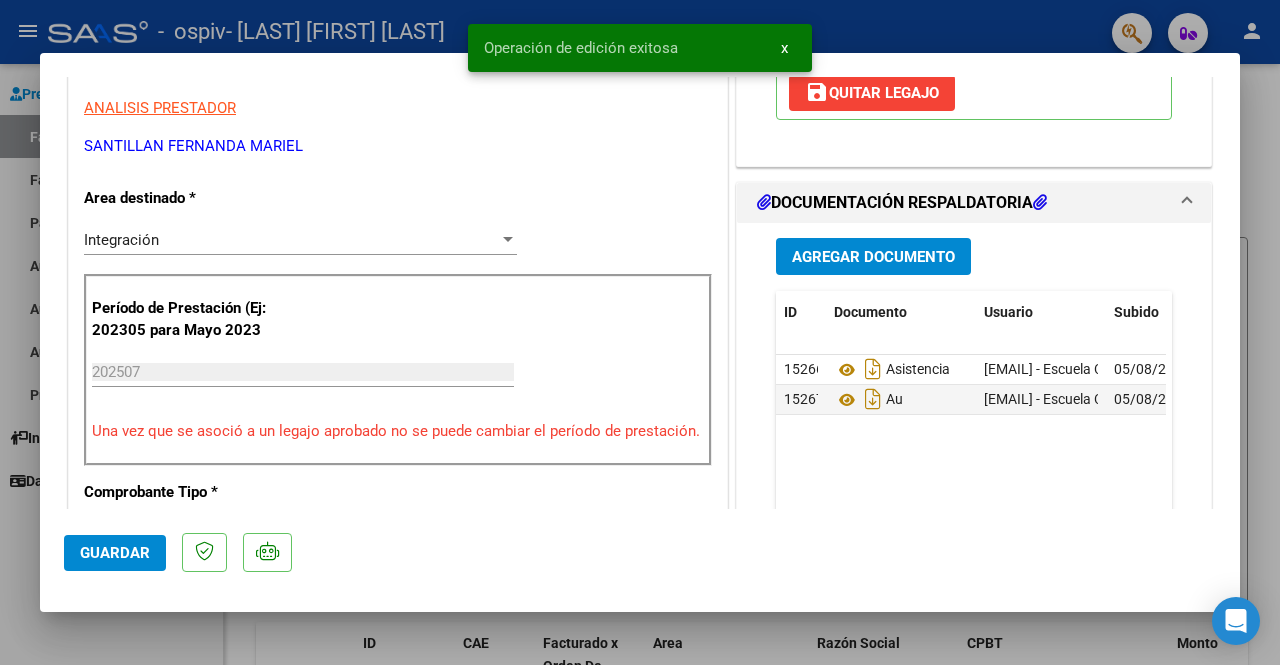 click at bounding box center [640, 332] 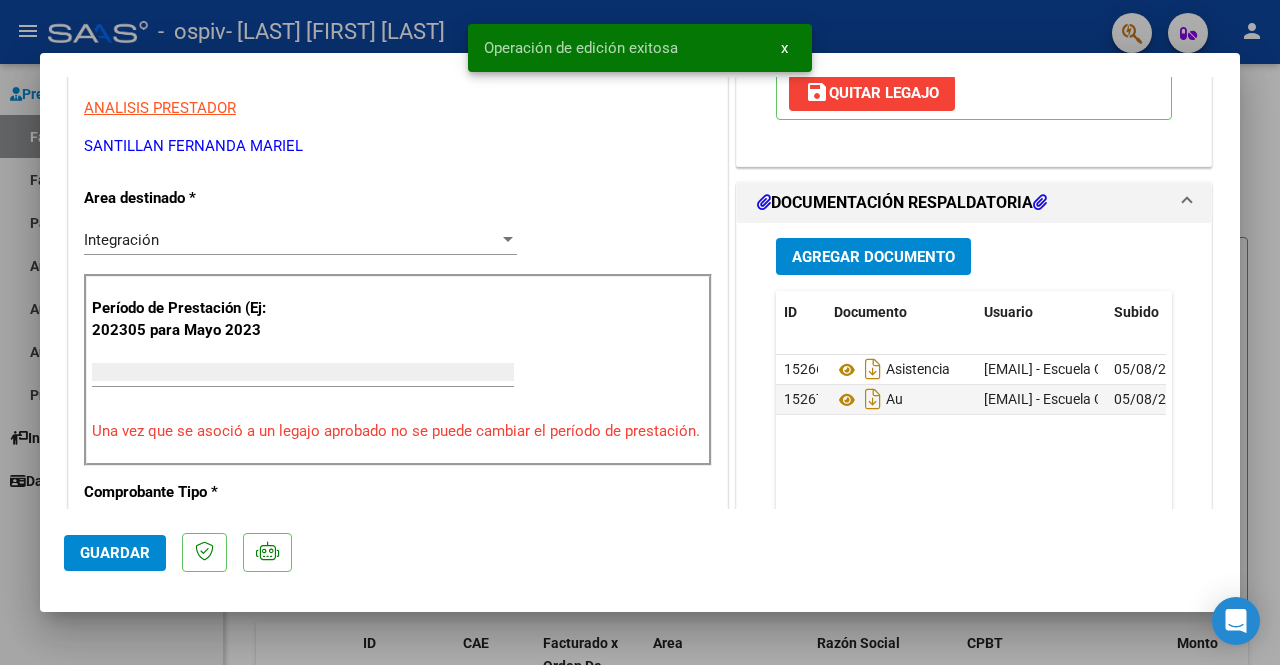 scroll, scrollTop: 340, scrollLeft: 0, axis: vertical 